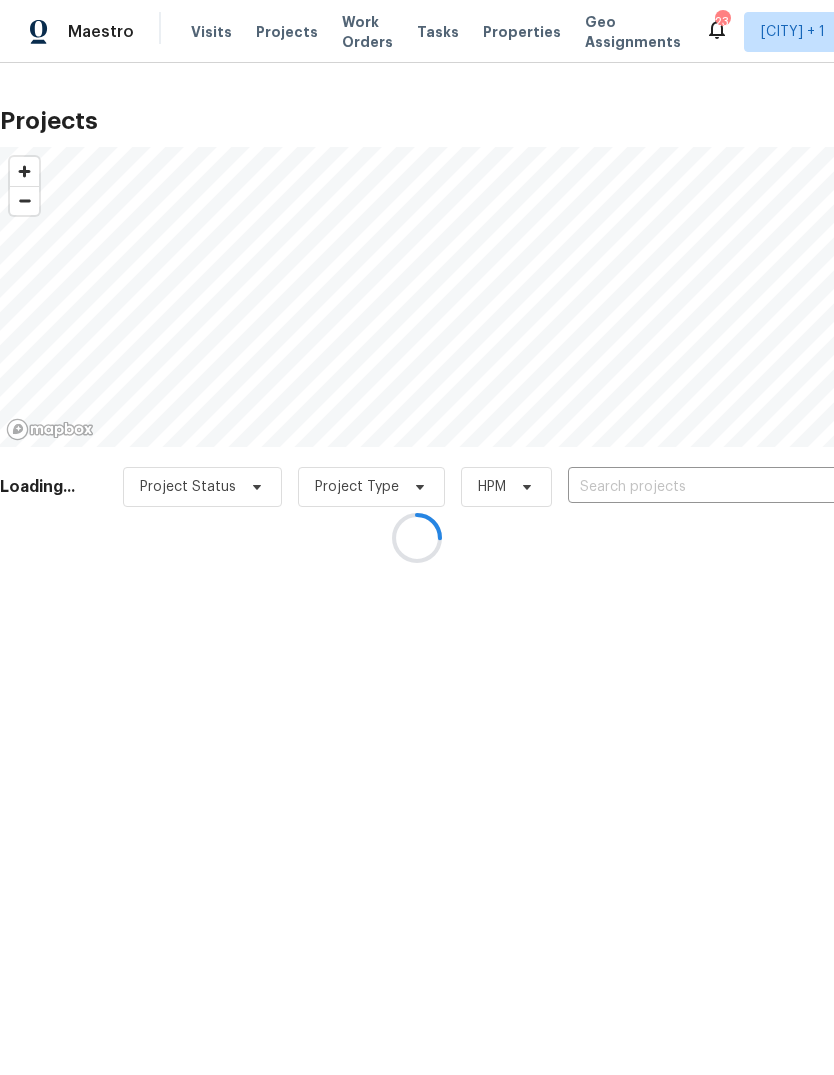 scroll, scrollTop: 0, scrollLeft: 0, axis: both 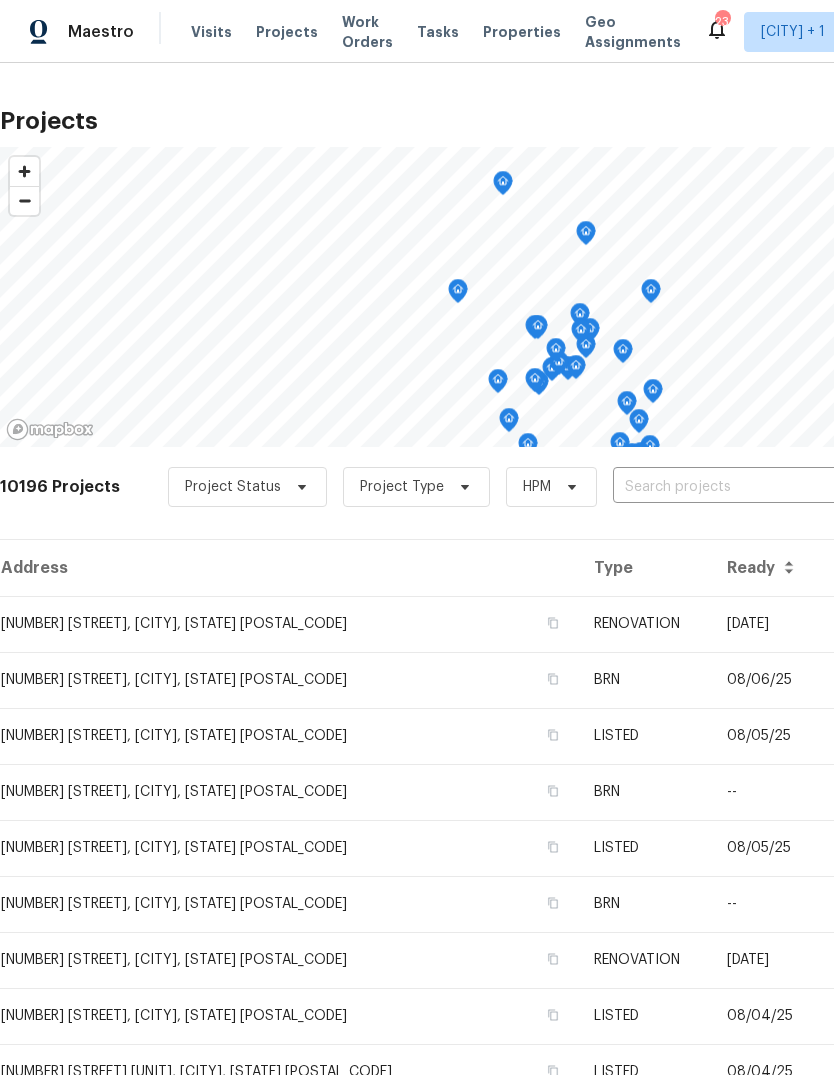 click at bounding box center [727, 487] 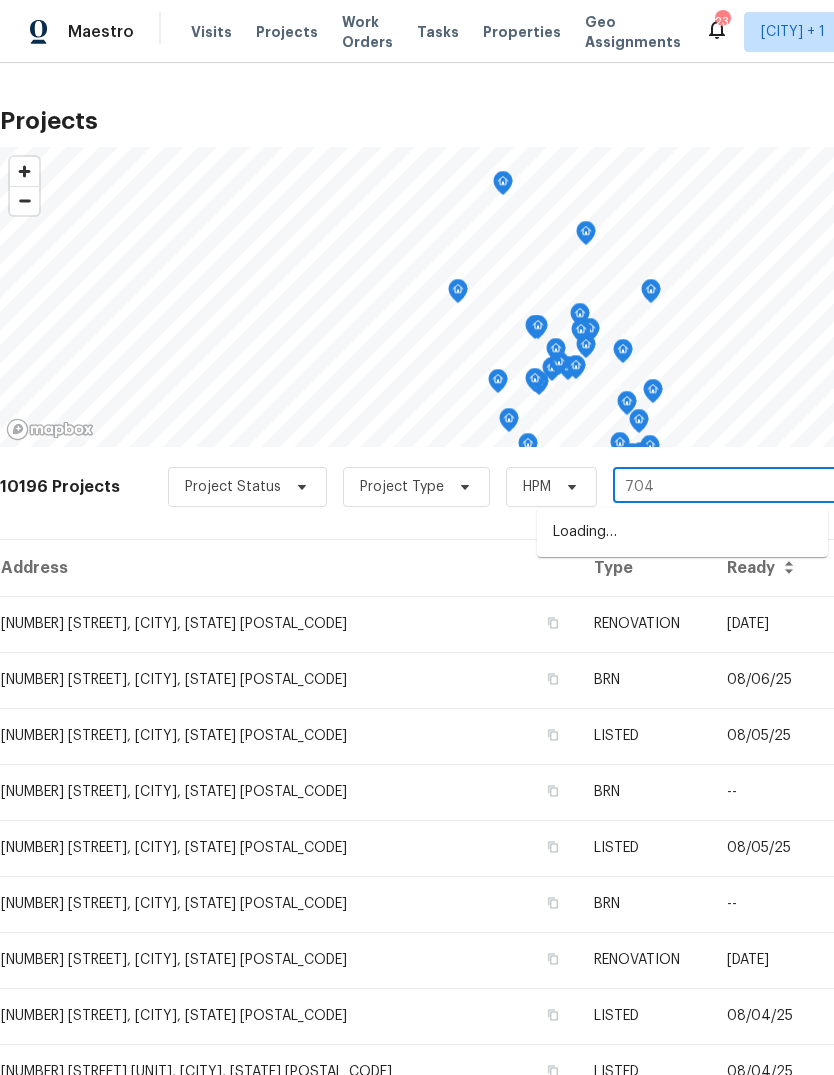 type on "[ZIP]" 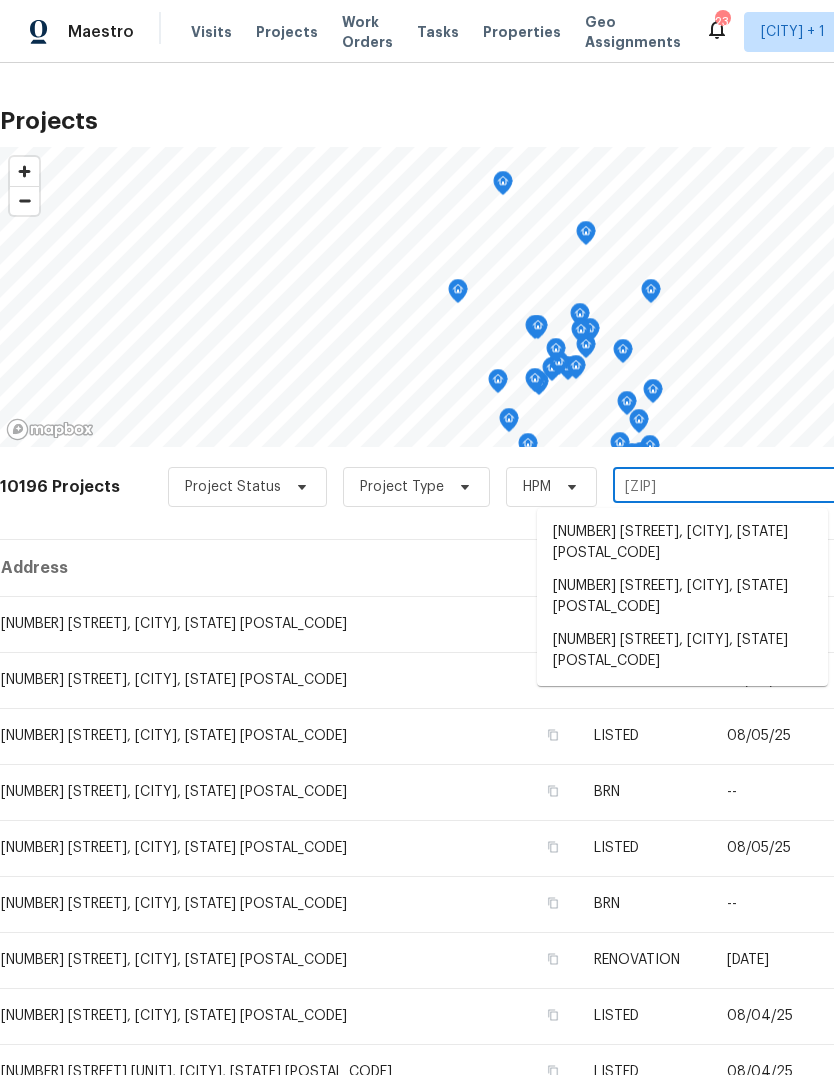 click on "[NUMBER] [STREET], [CITY], [STATE] [POSTAL_CODE]" at bounding box center (682, 651) 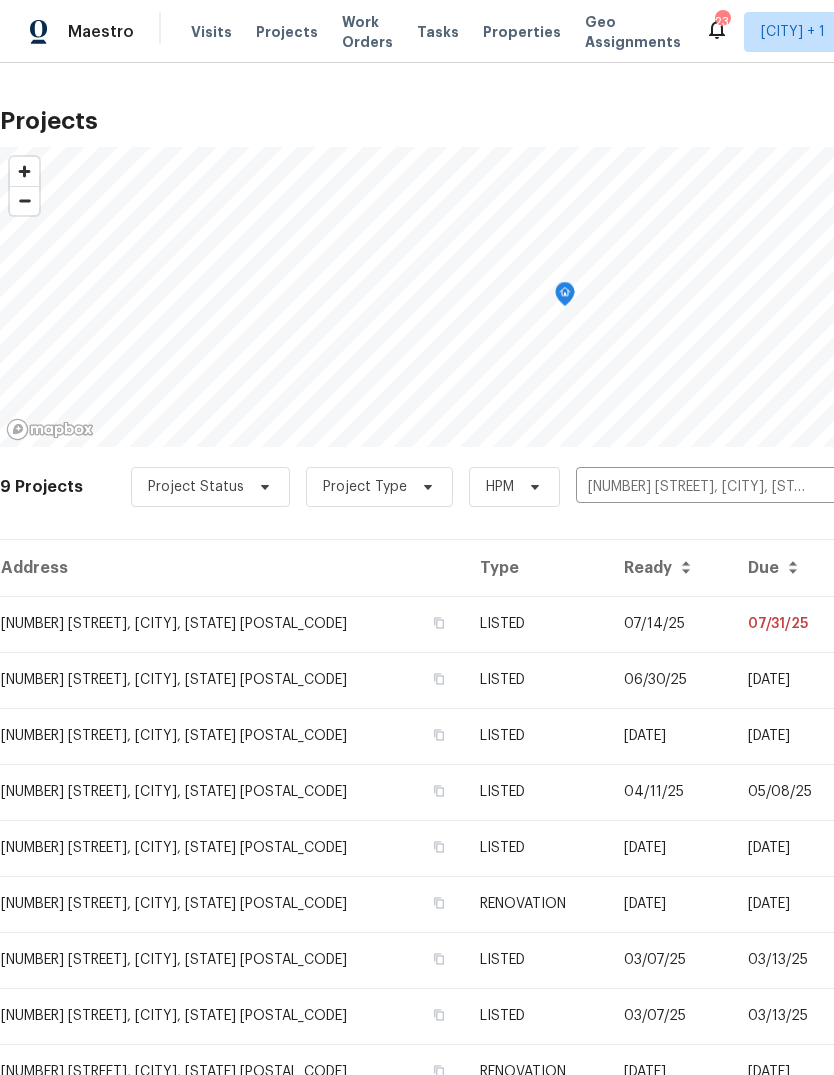 click on "LISTED" at bounding box center (536, 624) 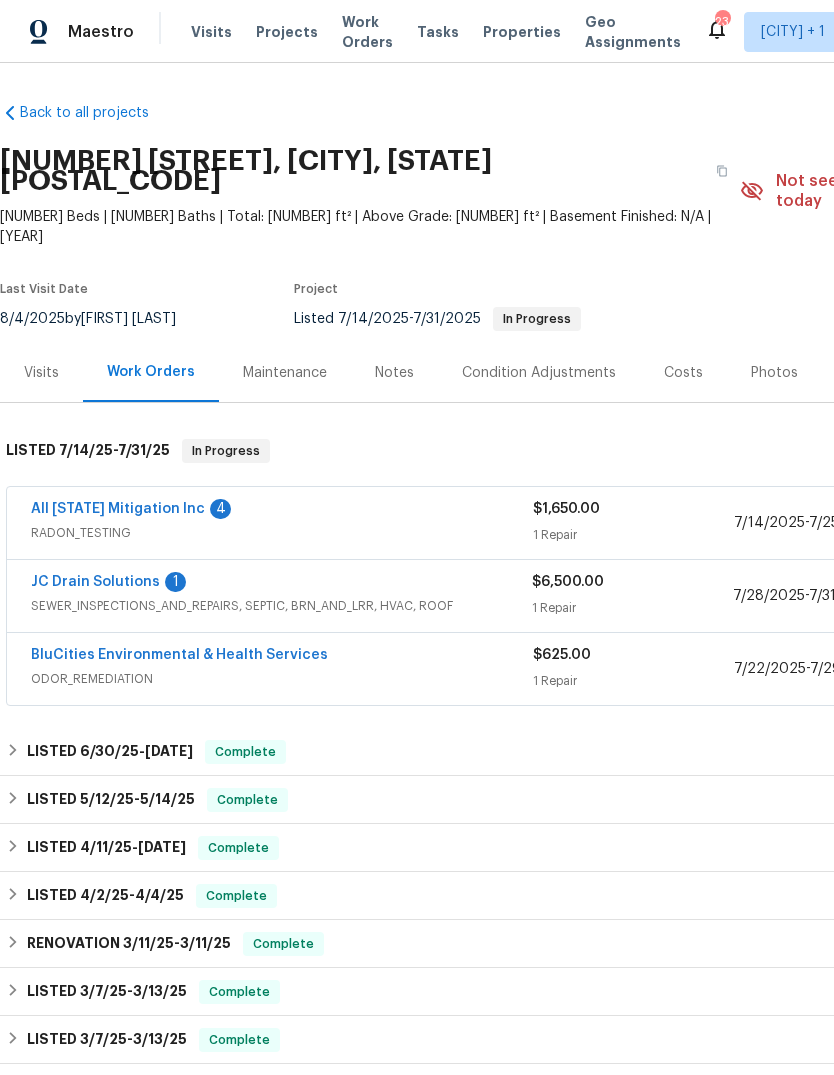 click on "All [STATE] Mitigation Inc" at bounding box center [118, 509] 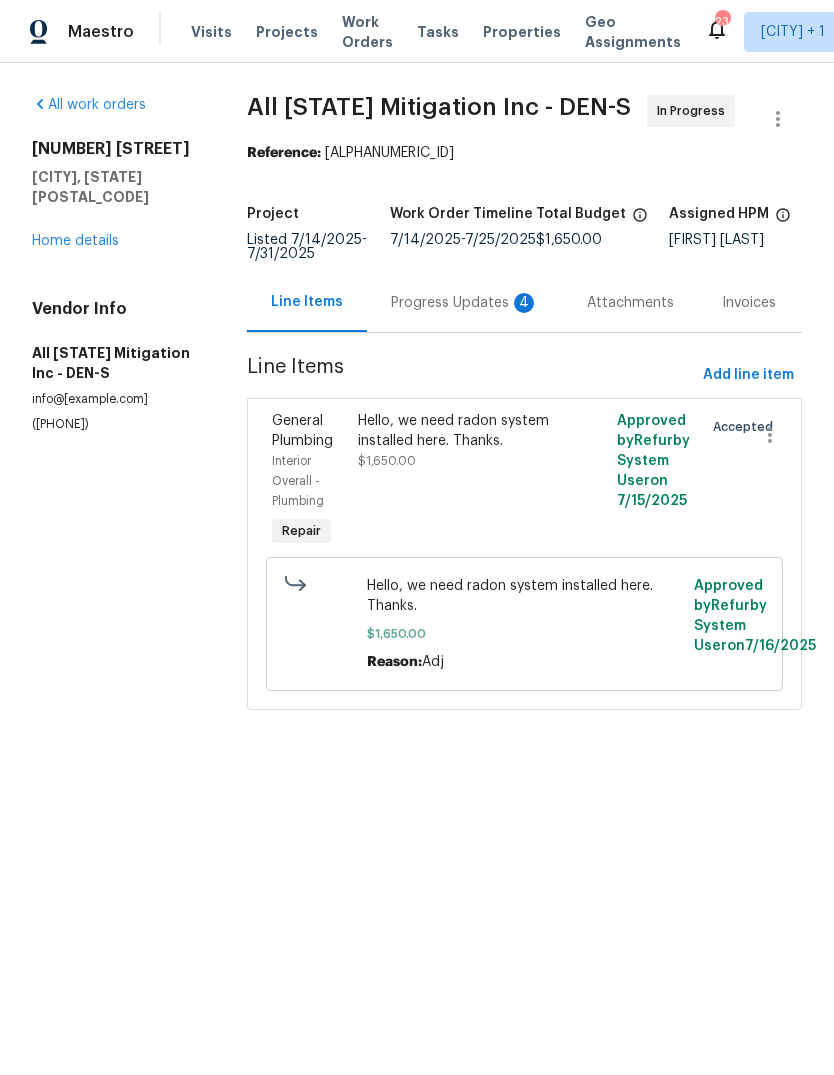 click on "Progress Updates 4" at bounding box center [465, 303] 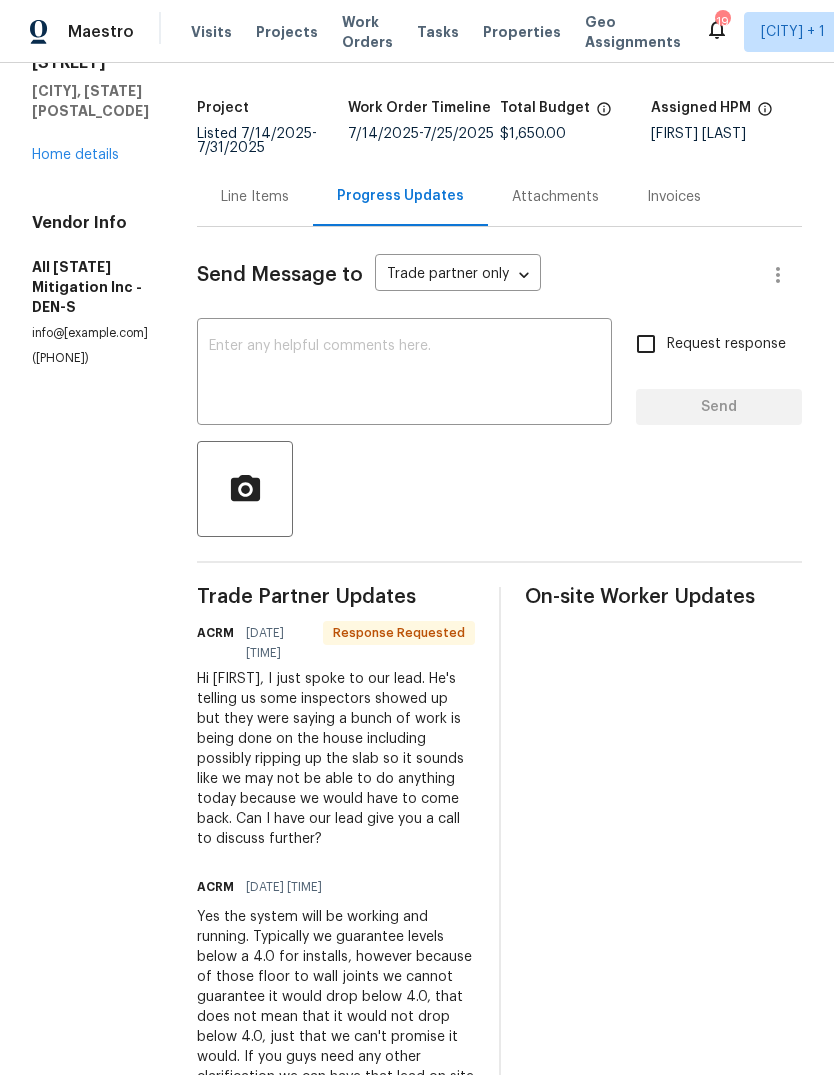 scroll, scrollTop: 107, scrollLeft: 0, axis: vertical 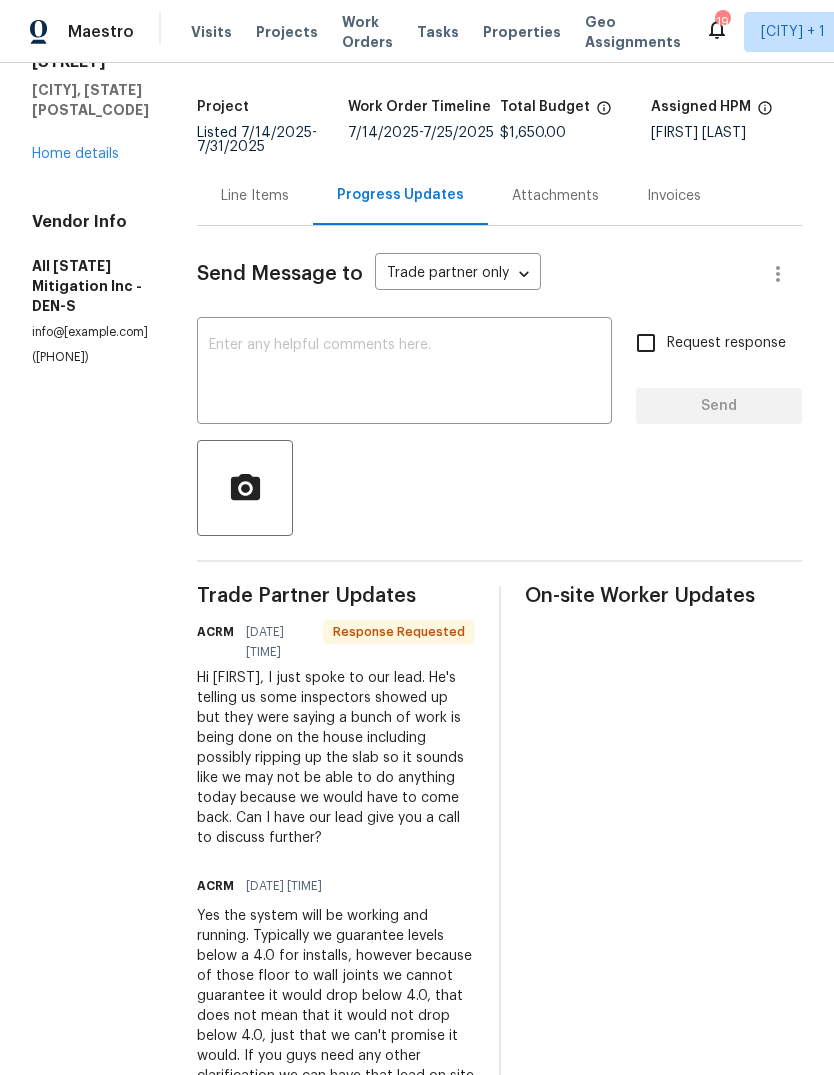 click at bounding box center (404, 373) 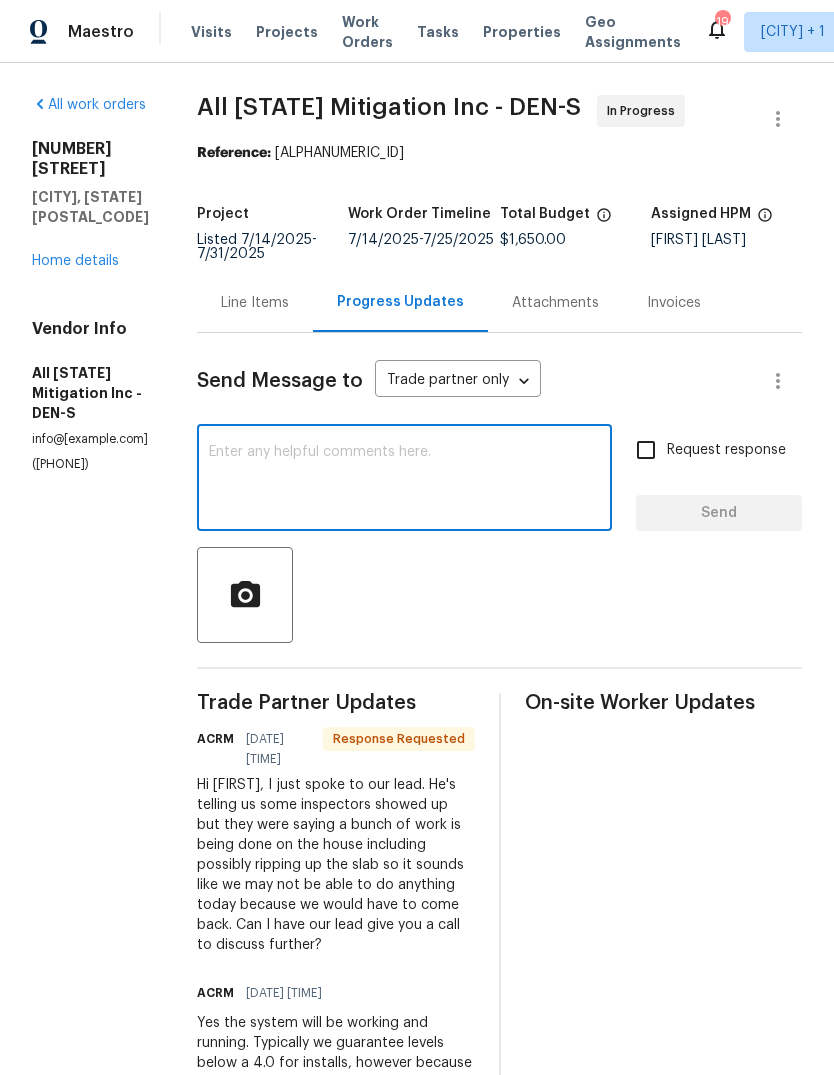 scroll, scrollTop: 0, scrollLeft: 0, axis: both 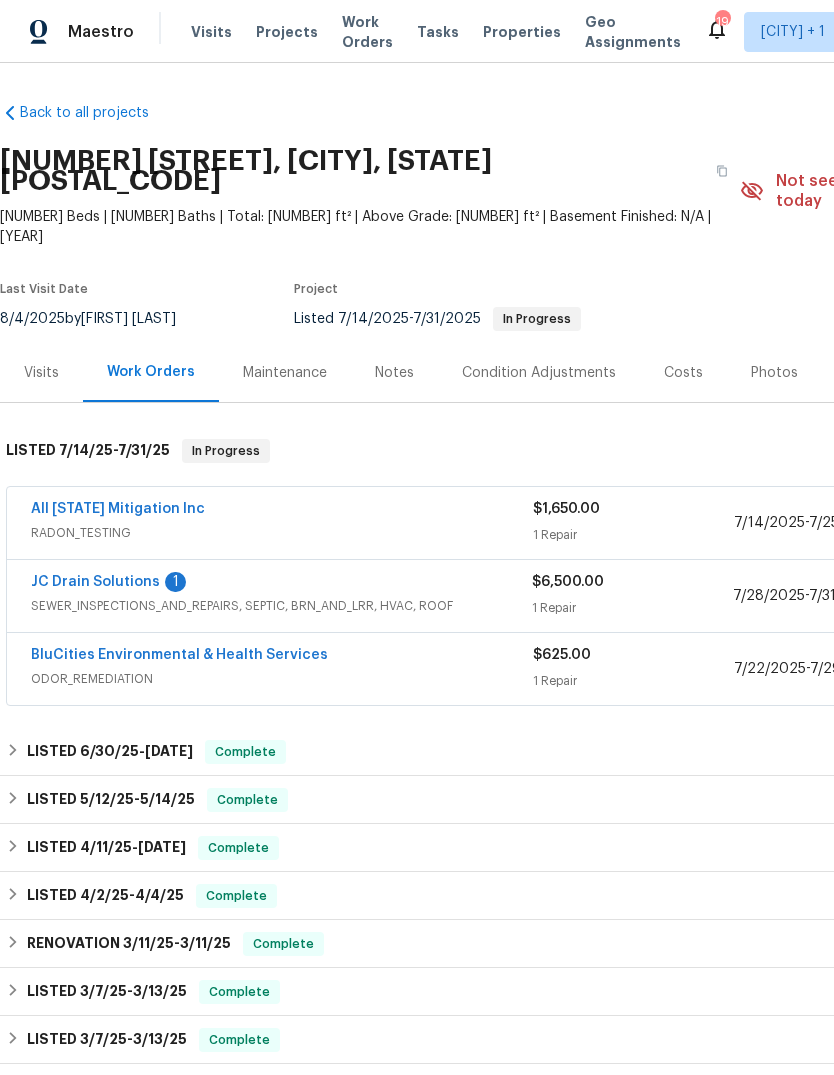 click on "JC Drain Solutions" at bounding box center [95, 582] 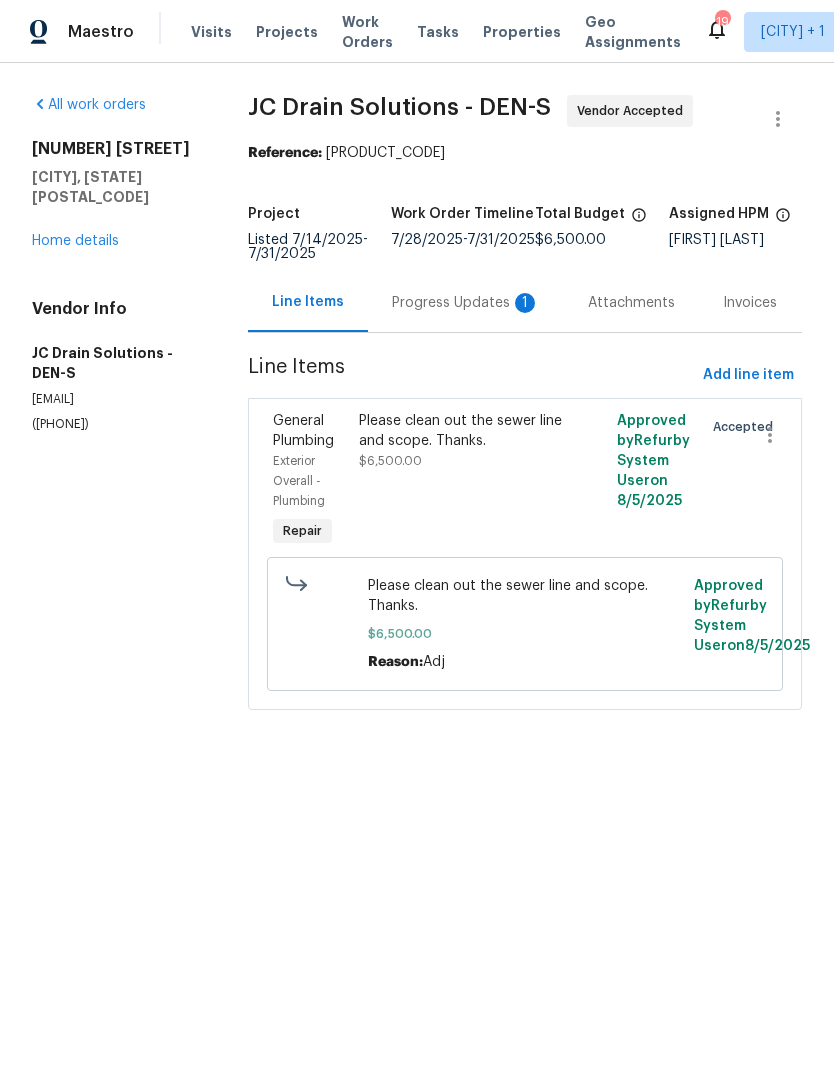 click on "Progress Updates 1" at bounding box center [466, 303] 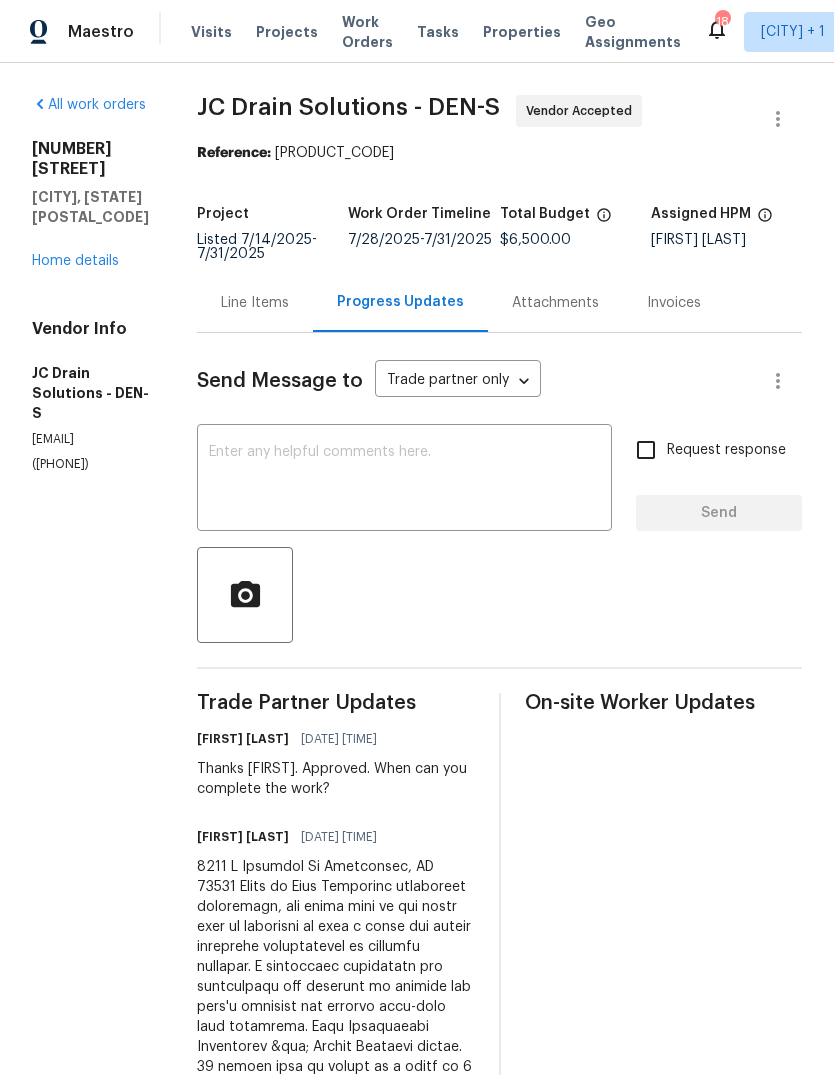 click at bounding box center [404, 480] 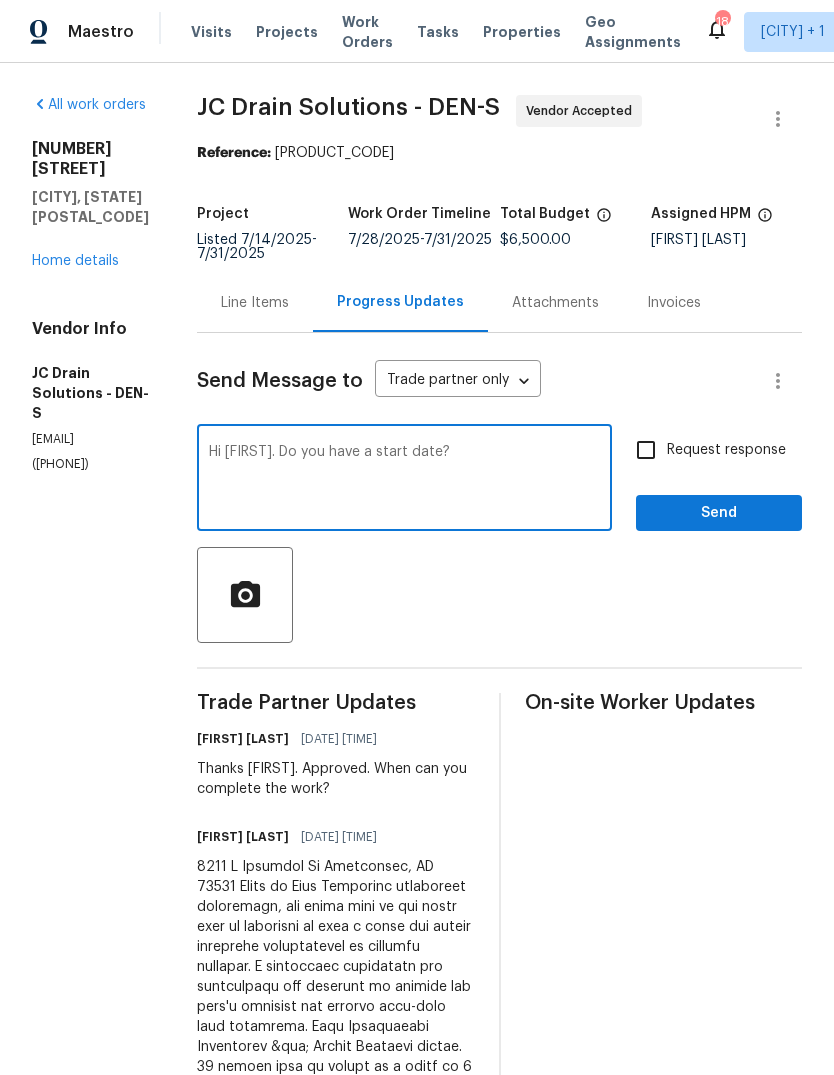 type on "Hi [FIRST]. Do you have a start date?" 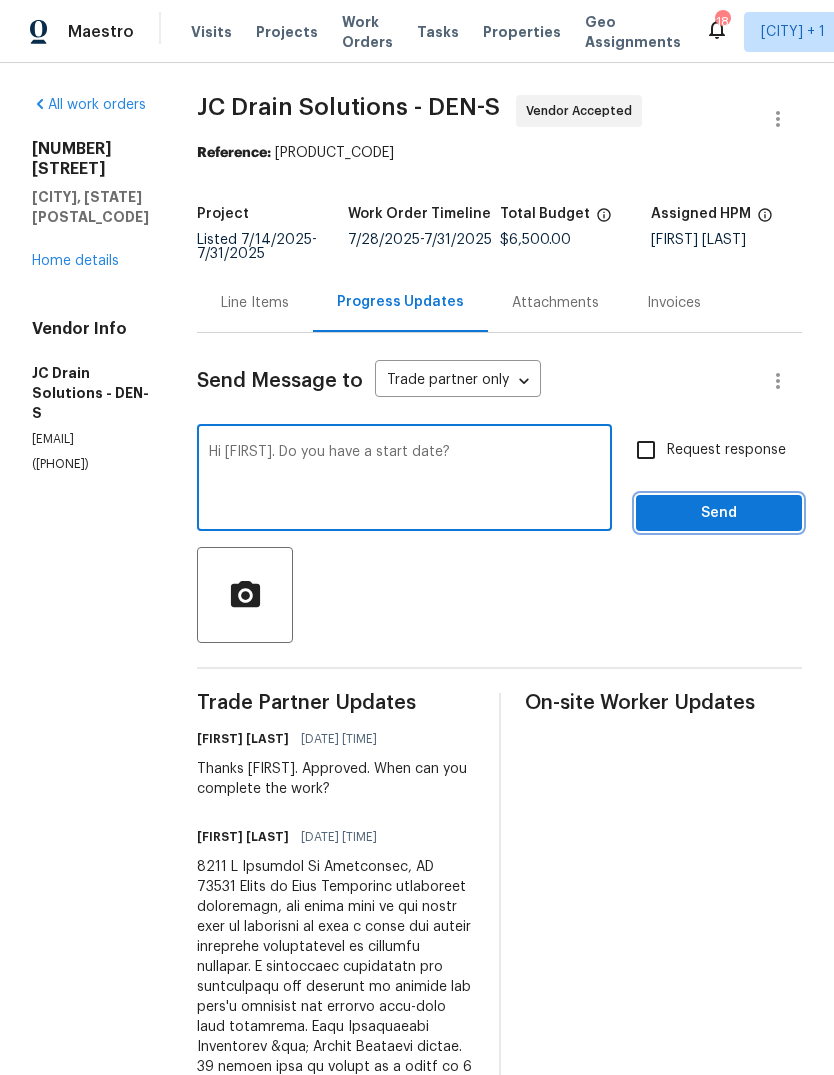click on "Send" at bounding box center [719, 513] 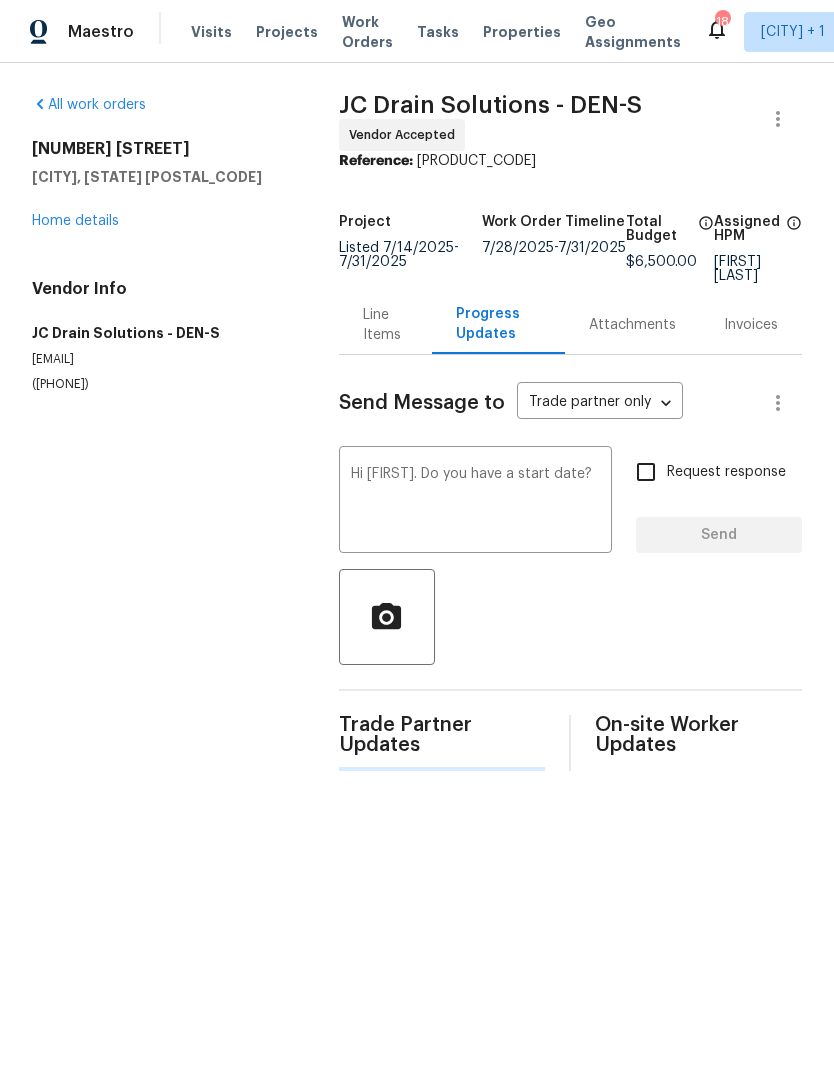 type 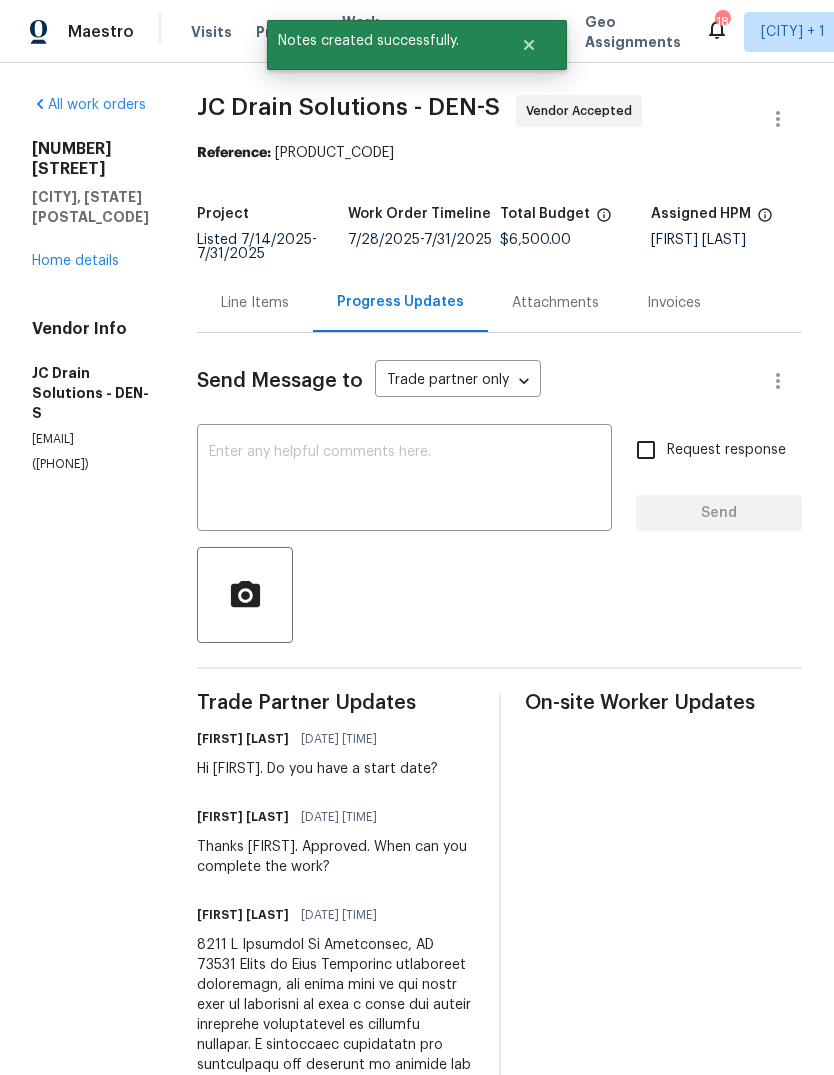 click on "All work orders [NUMBER] [STREET] [CITY], [STATE] [POSTAL_CODE] Home details Vendor Info [COMPANY] - DEN-S [EMAIL] ([PHONE])" at bounding box center [90, 284] 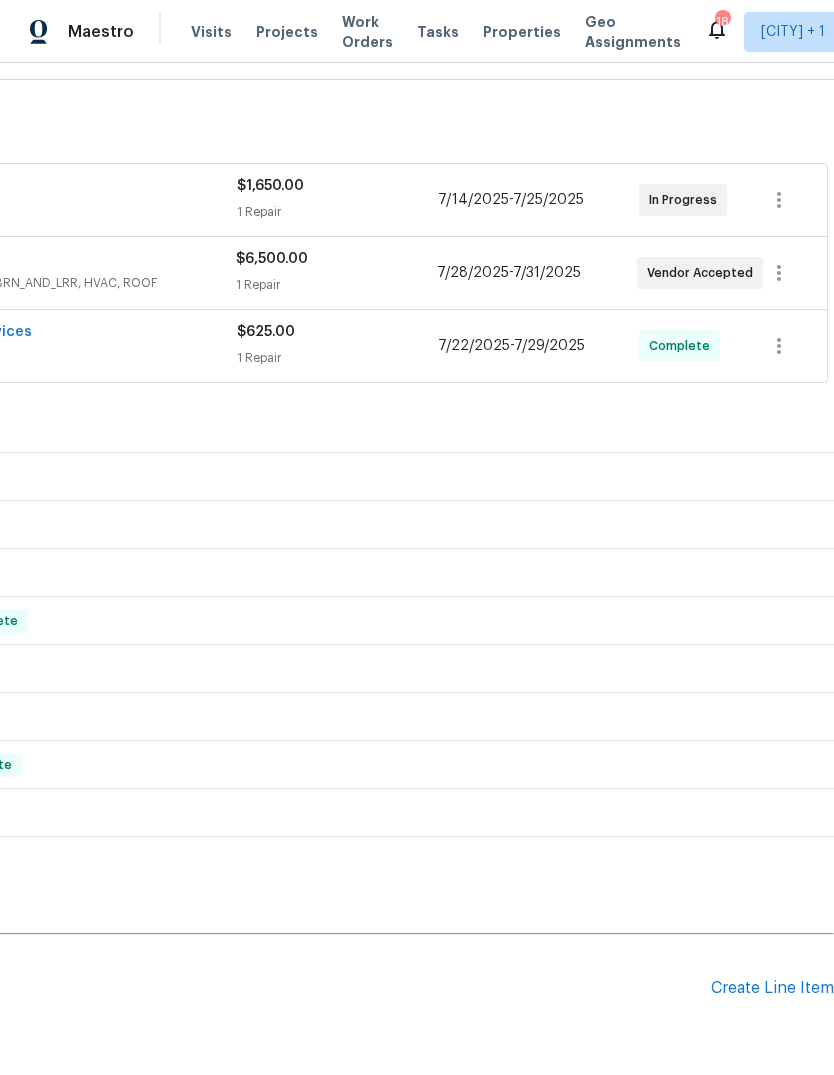 scroll, scrollTop: 323, scrollLeft: 296, axis: both 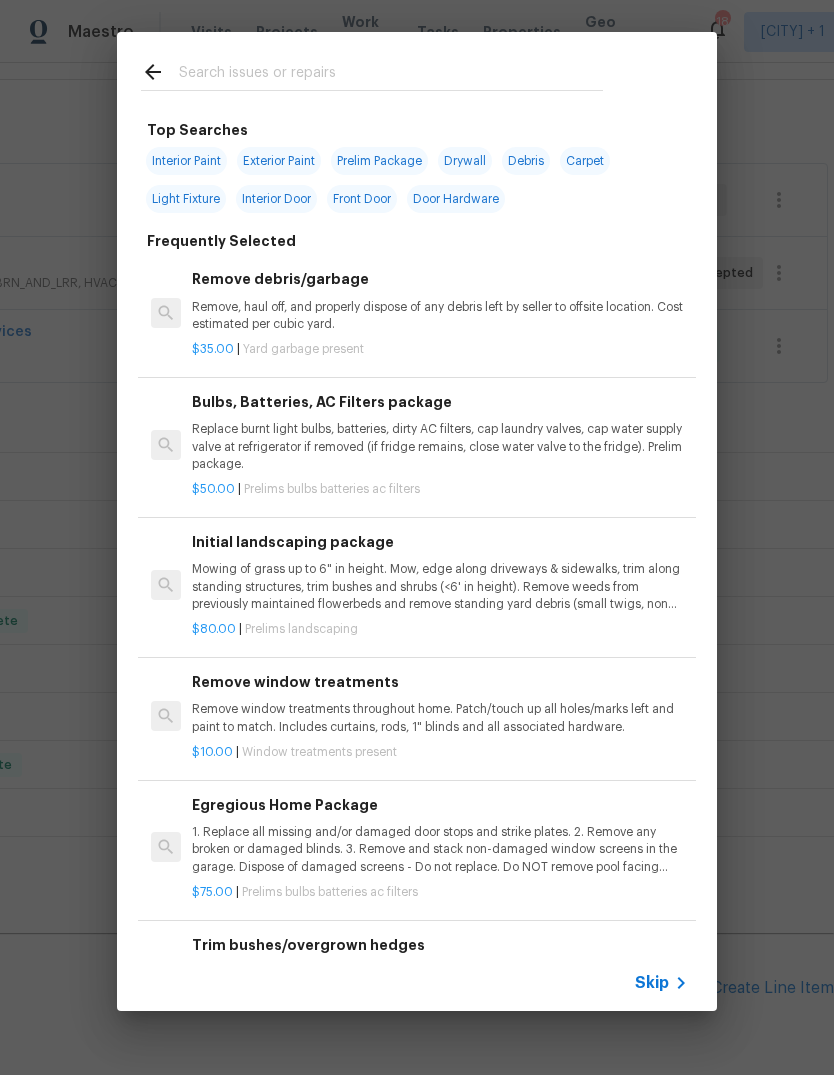 click 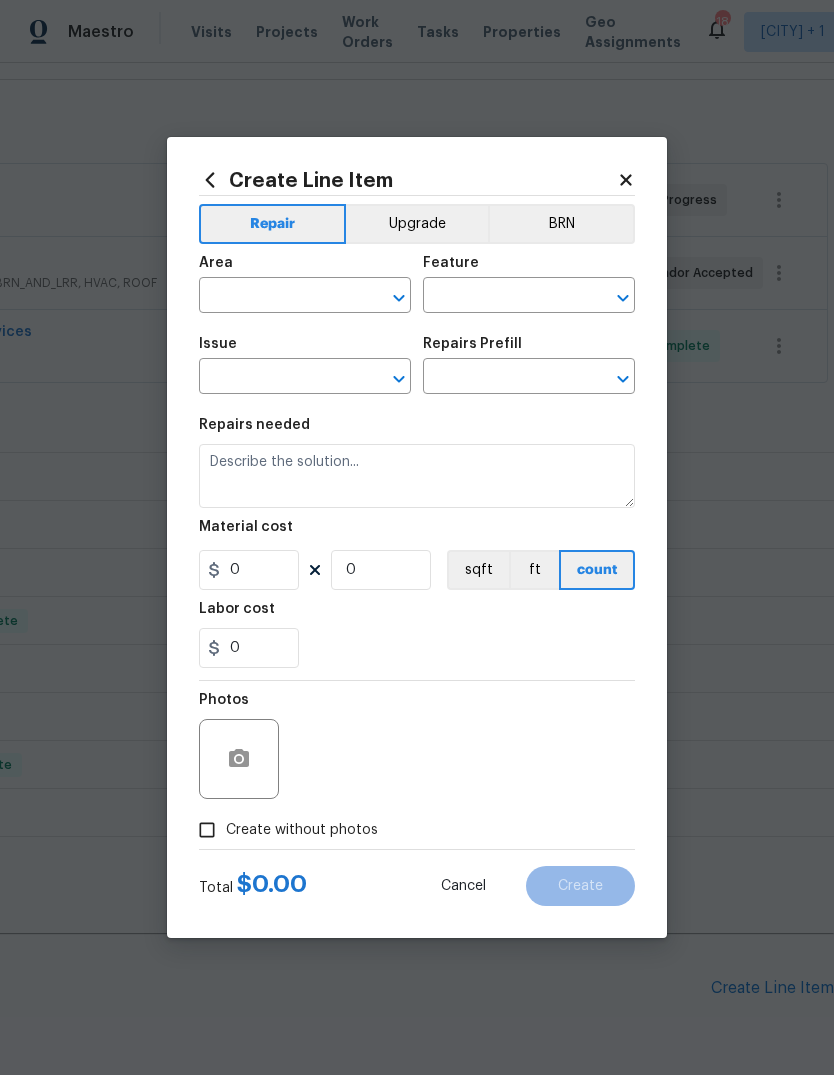 click at bounding box center (277, 297) 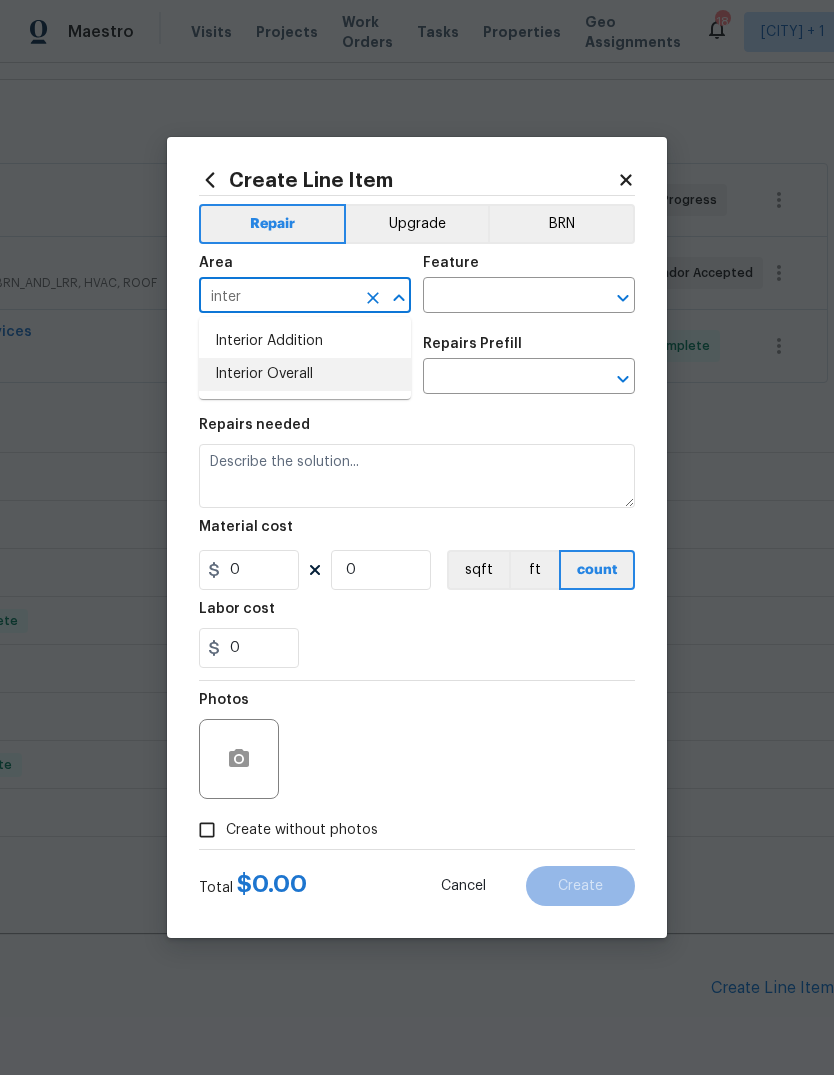 click on "Interior Overall" at bounding box center (305, 374) 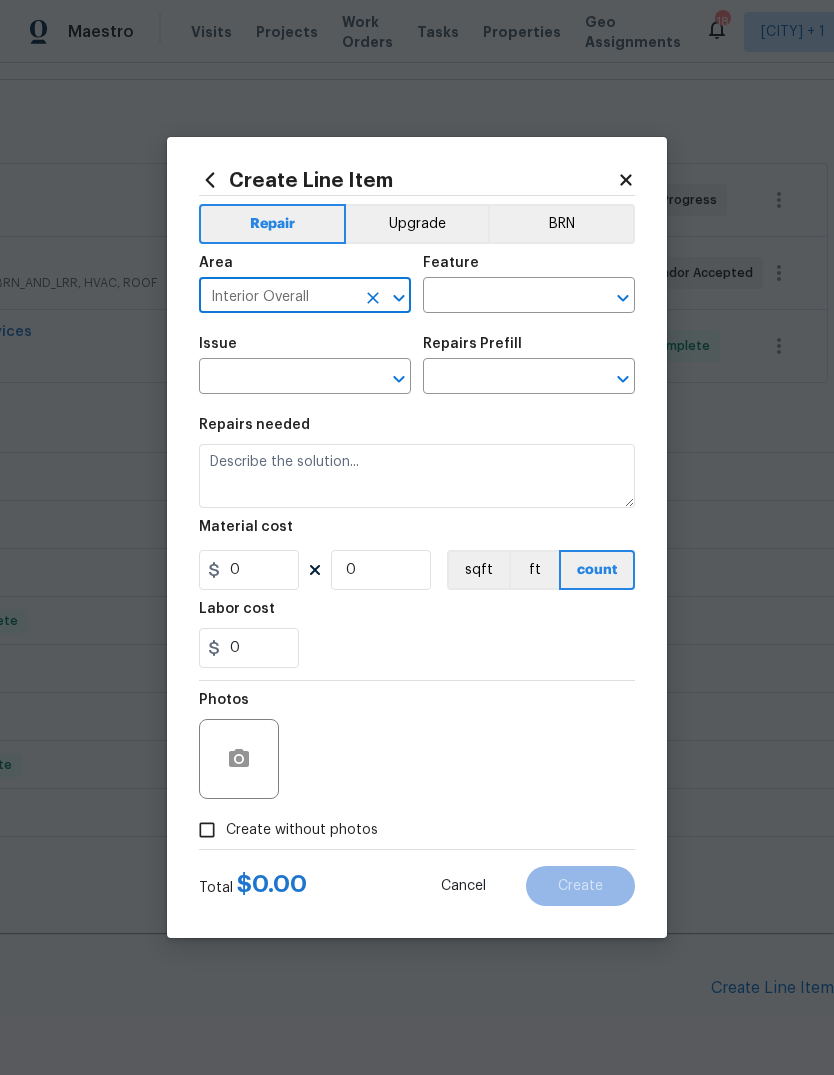 click at bounding box center (501, 297) 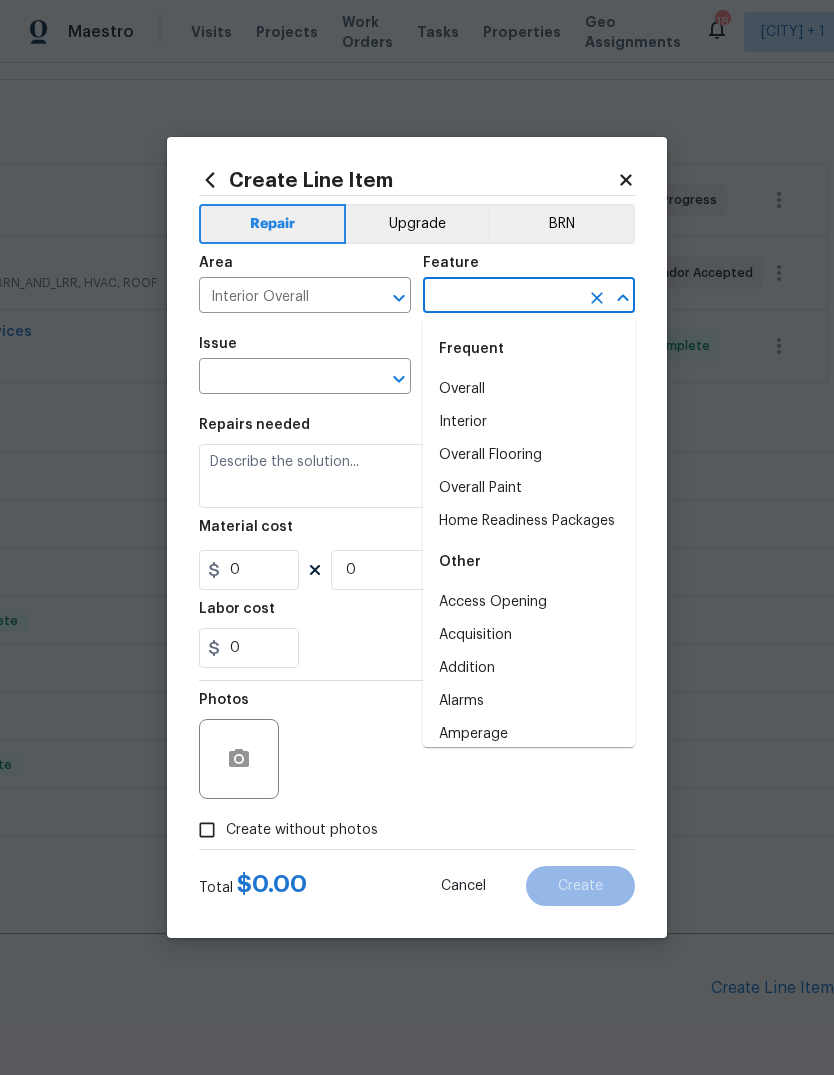 click on "Overall" at bounding box center (529, 389) 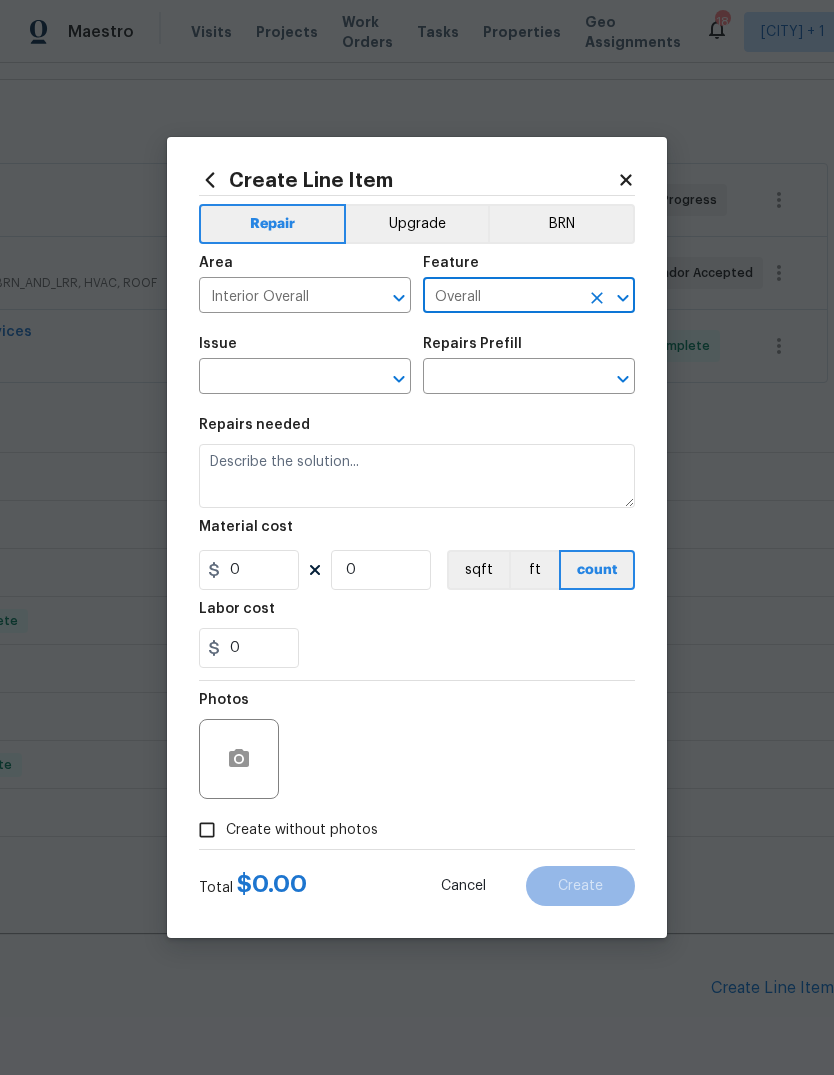 click at bounding box center (277, 378) 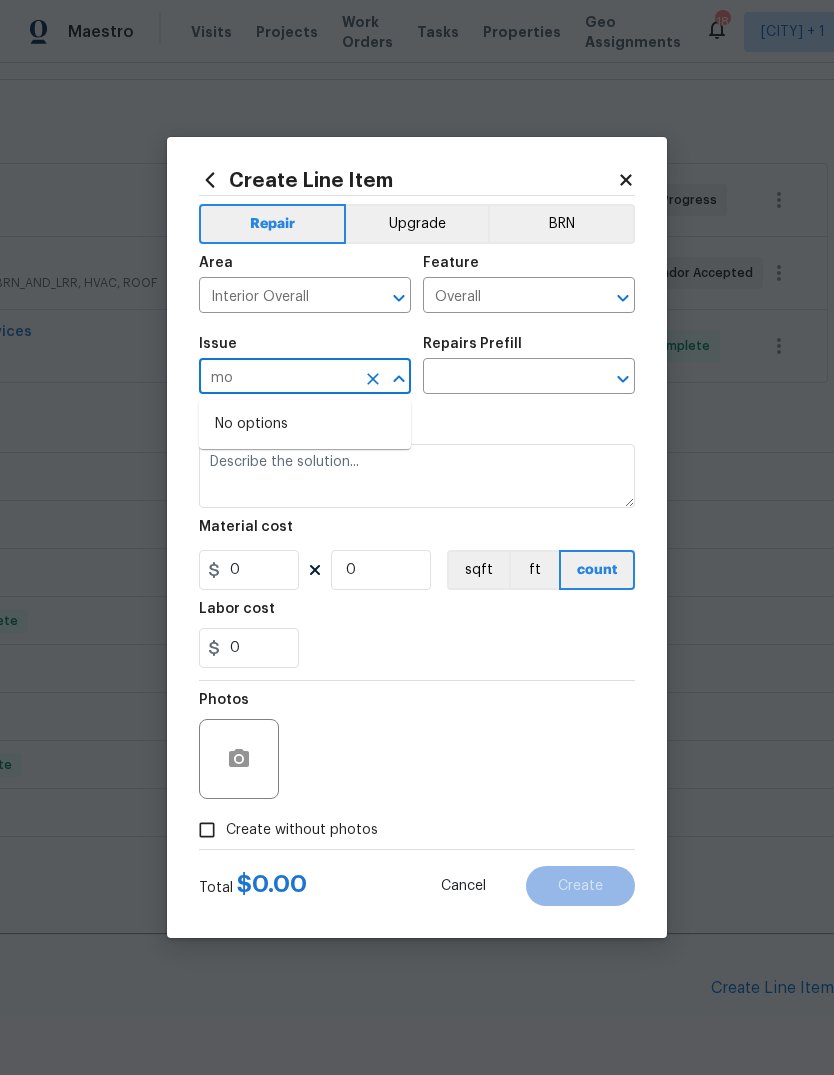 type on "m" 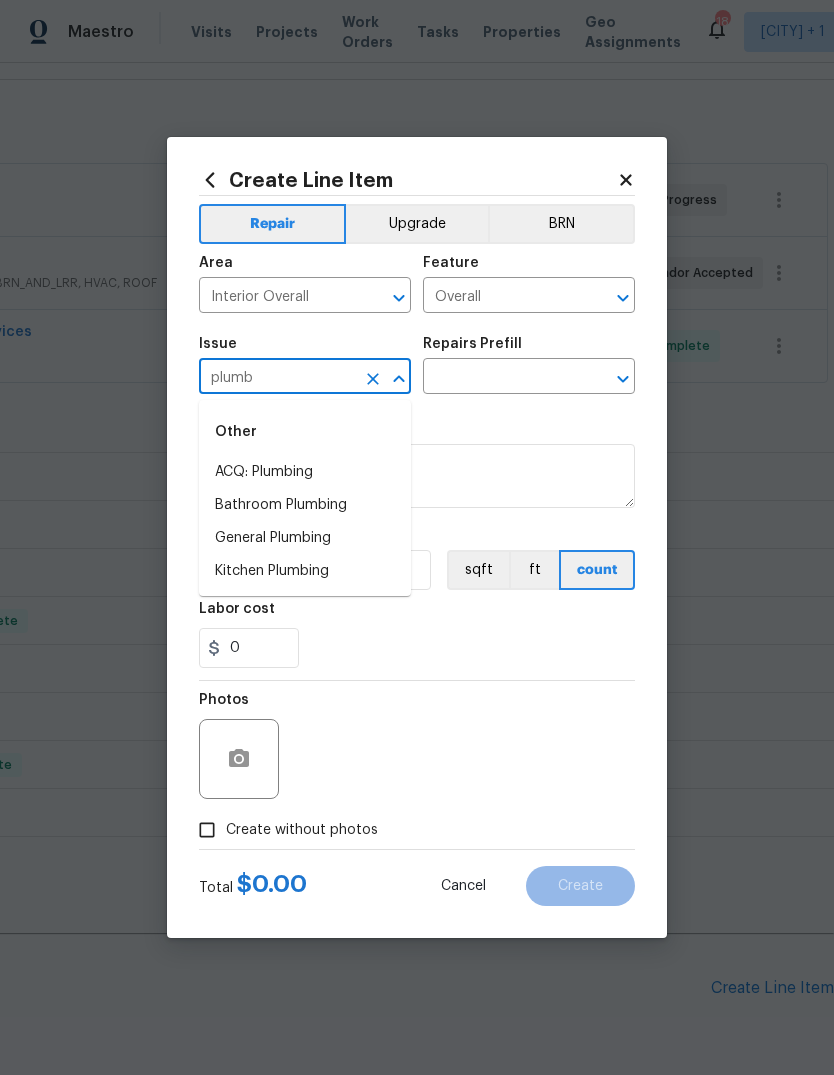 click on "General Plumbing" at bounding box center [305, 538] 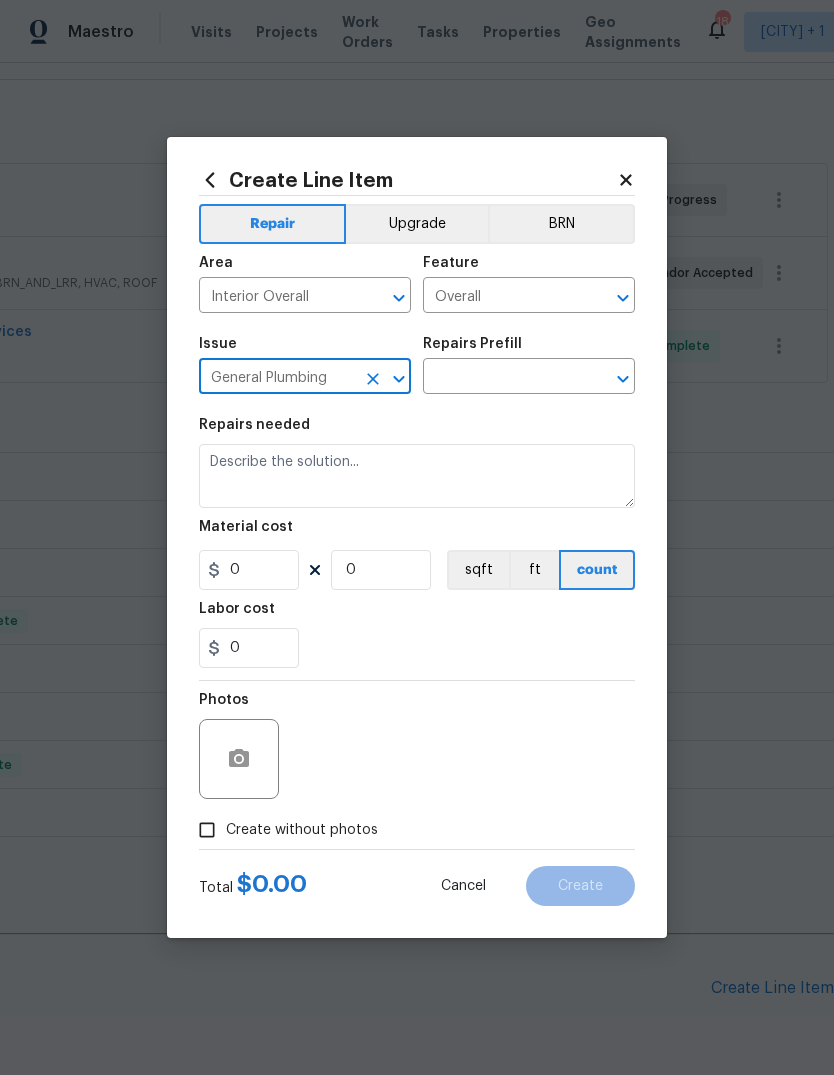 click at bounding box center [501, 378] 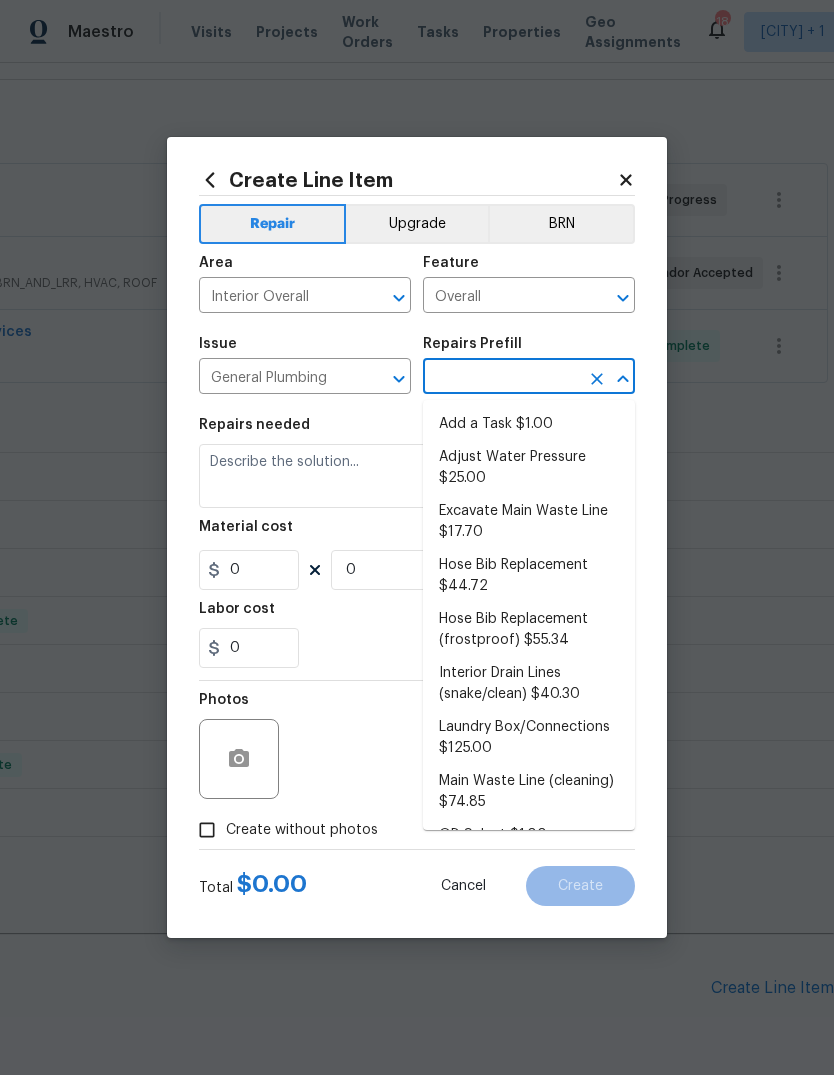 click on "Add a Task $1.00" at bounding box center (529, 424) 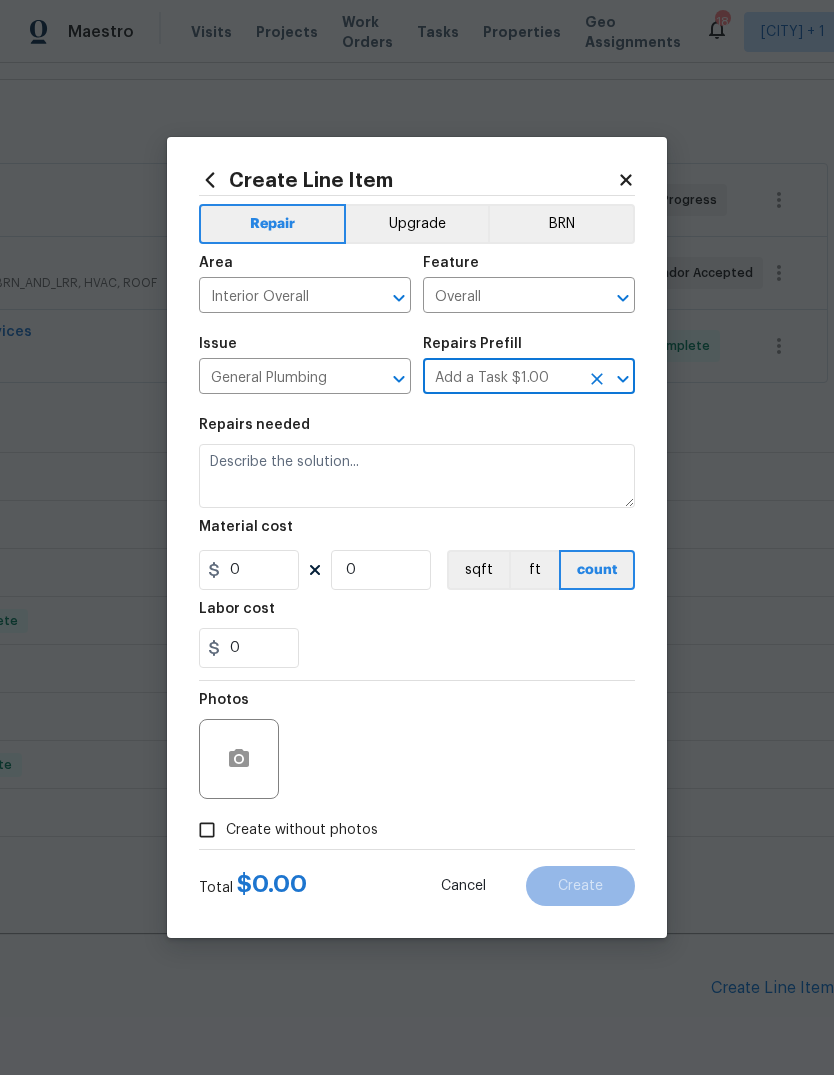 type on "Plumbing" 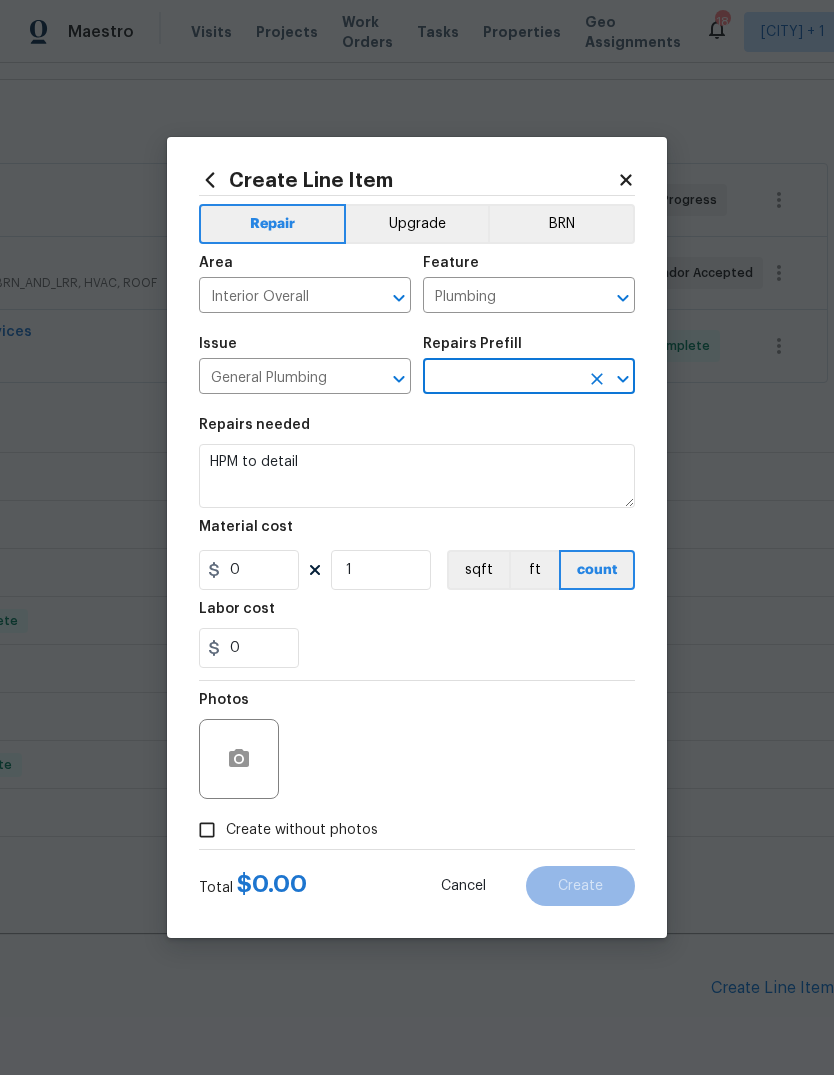type on "Add a Task $1.00" 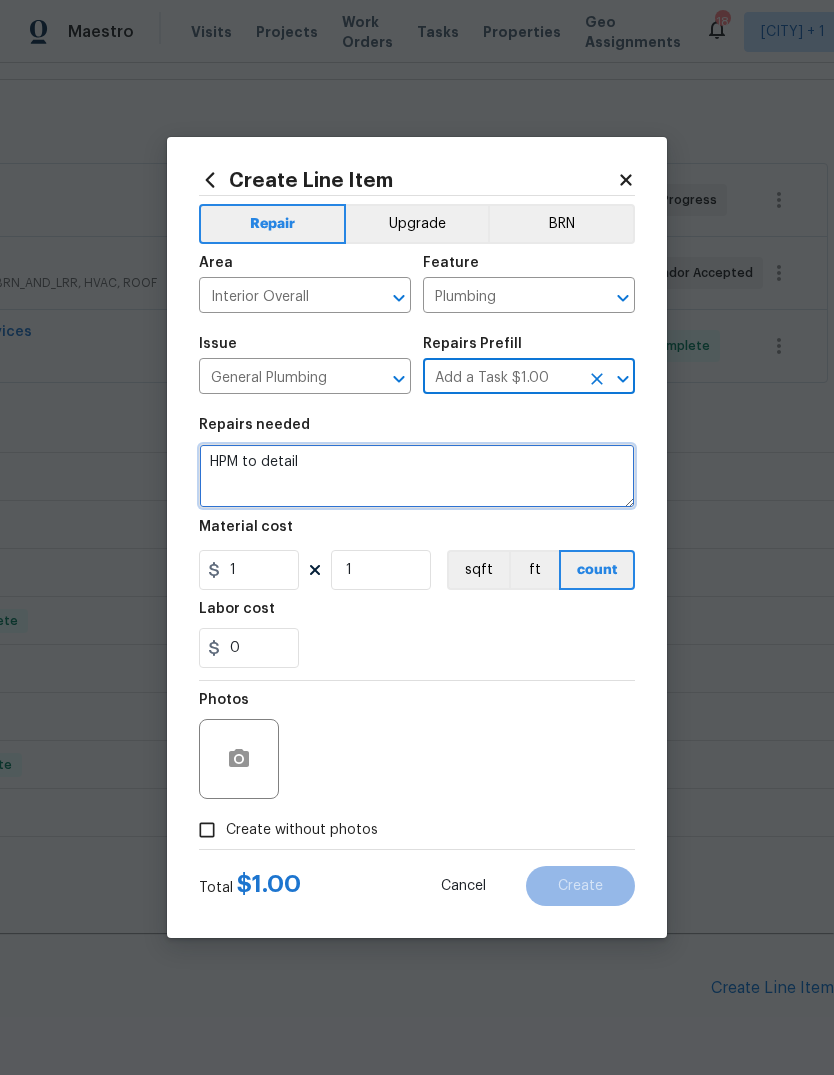 click on "HPM to detail" at bounding box center (417, 476) 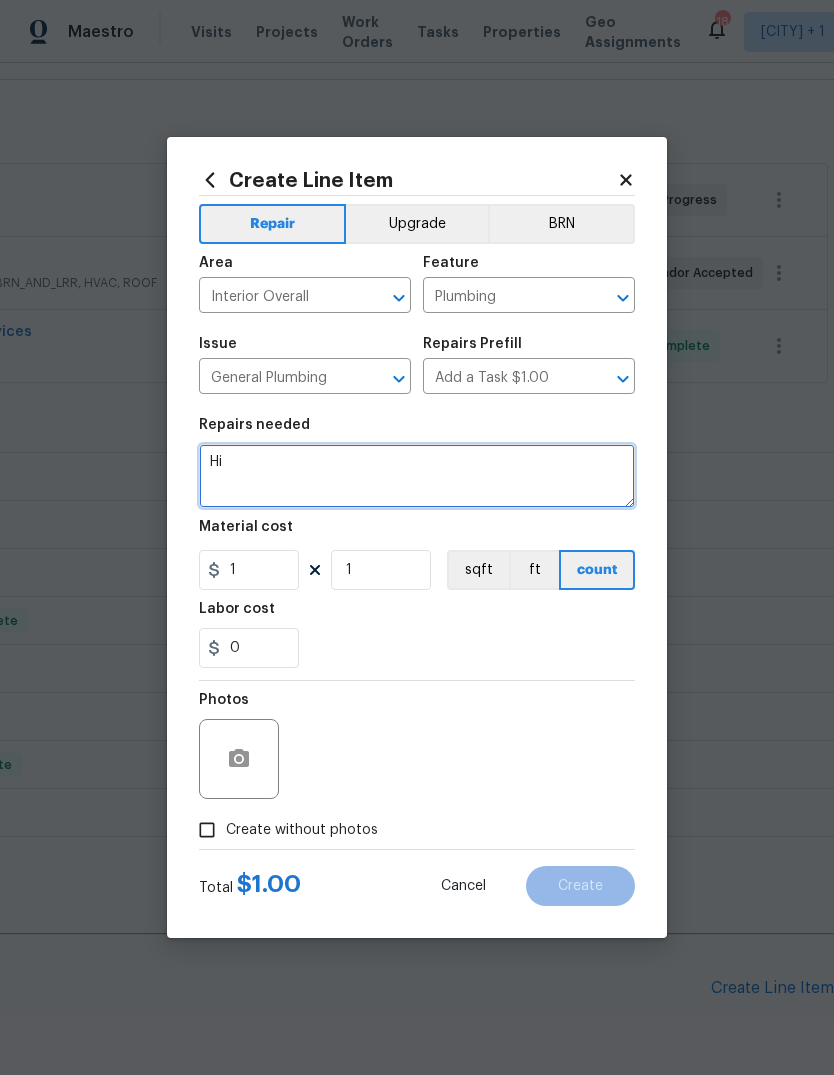 type on "H" 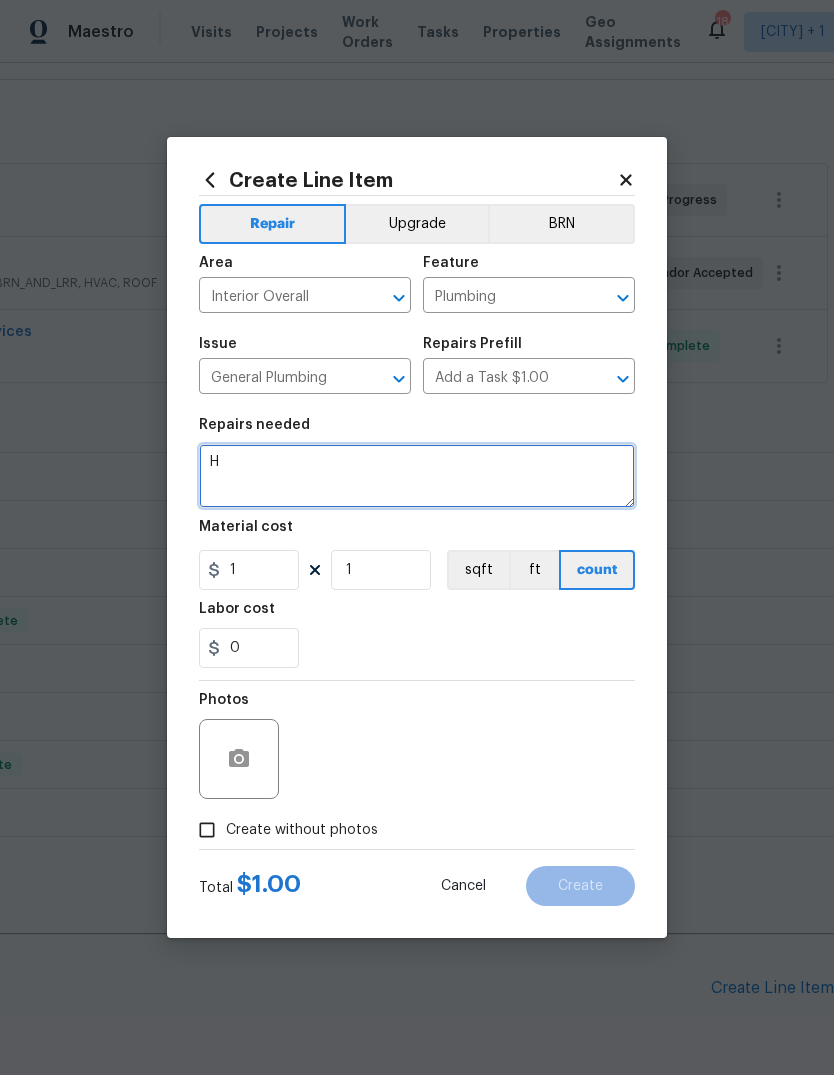 type 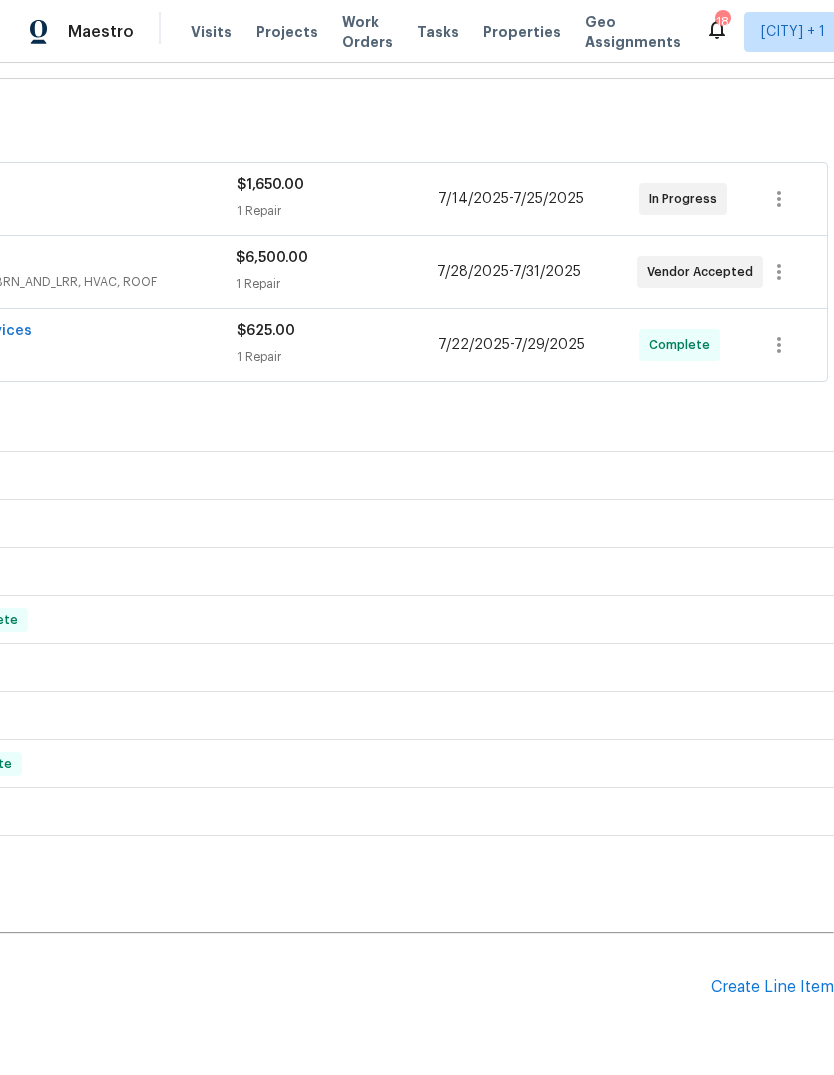 scroll, scrollTop: 323, scrollLeft: 296, axis: both 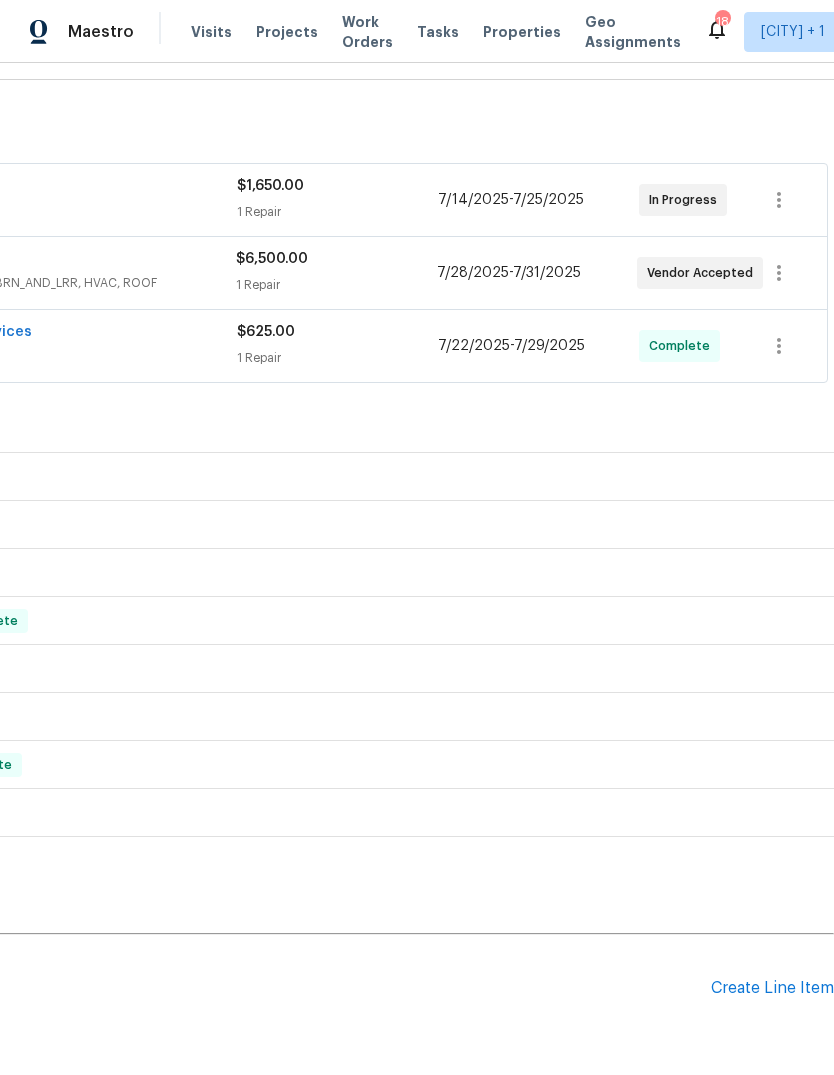 click on "Create Line Item" at bounding box center [772, 988] 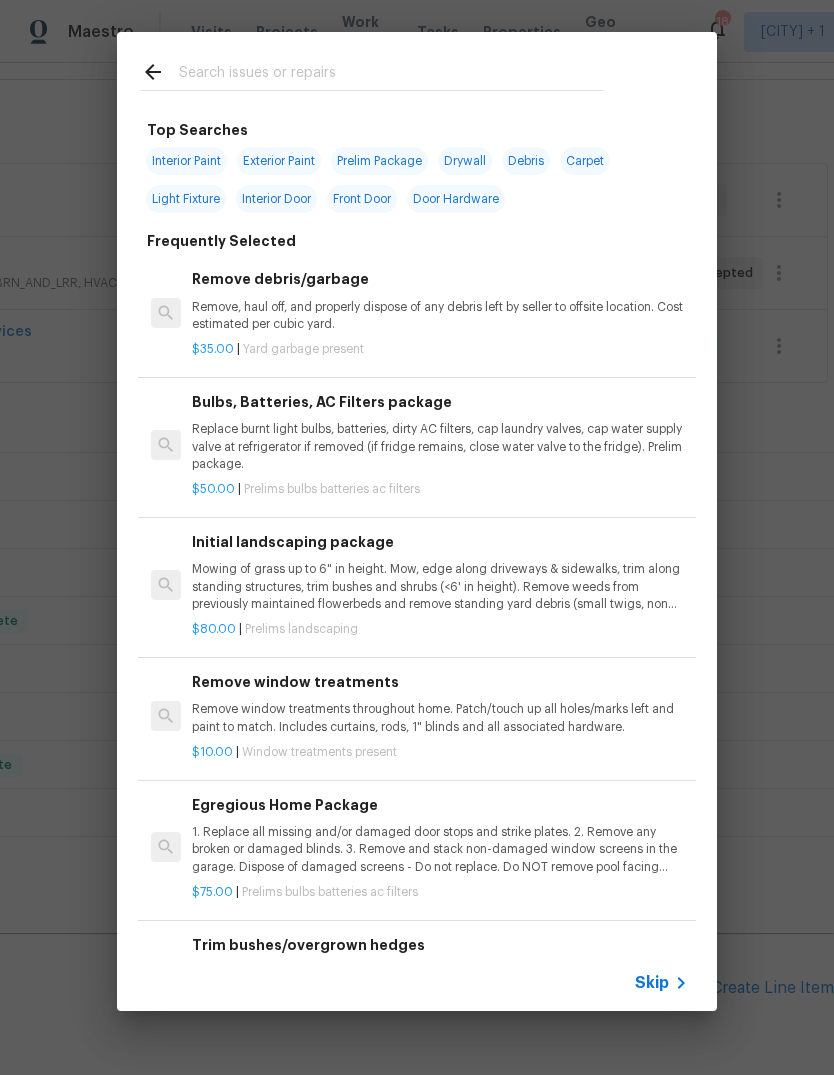 click on "Skip" at bounding box center (652, 983) 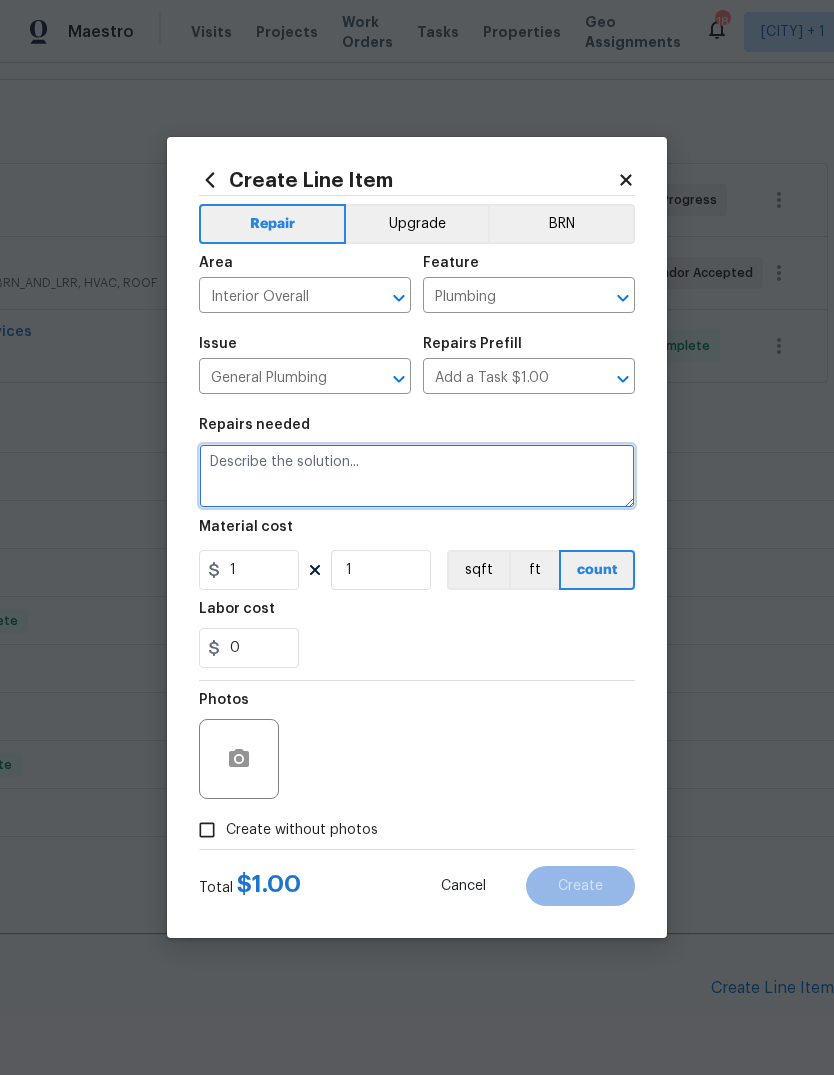click at bounding box center (417, 476) 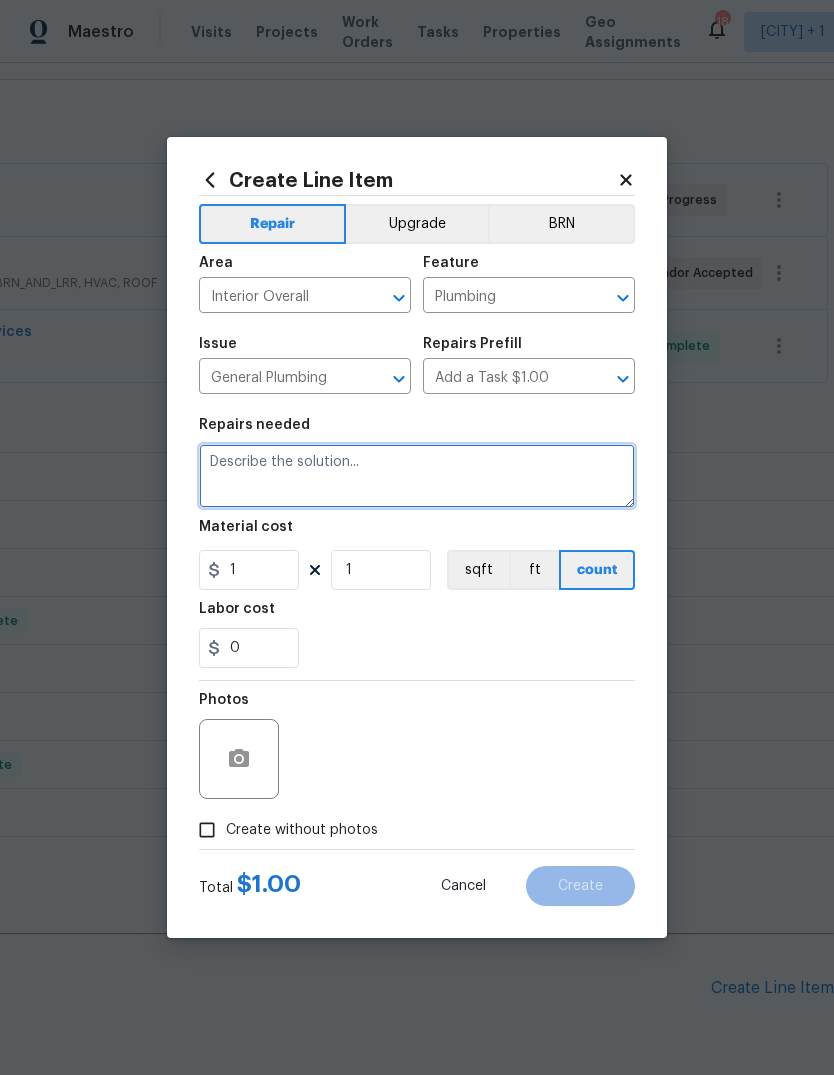paste on "Hi [FIRST],
Here are the mold results for the [PROPERTY] property I mentioned. Can you see if we can mitigate the drain on our own and then re-test with your vendor? Or maybe she has another suggestion based on what she sees in the test results." 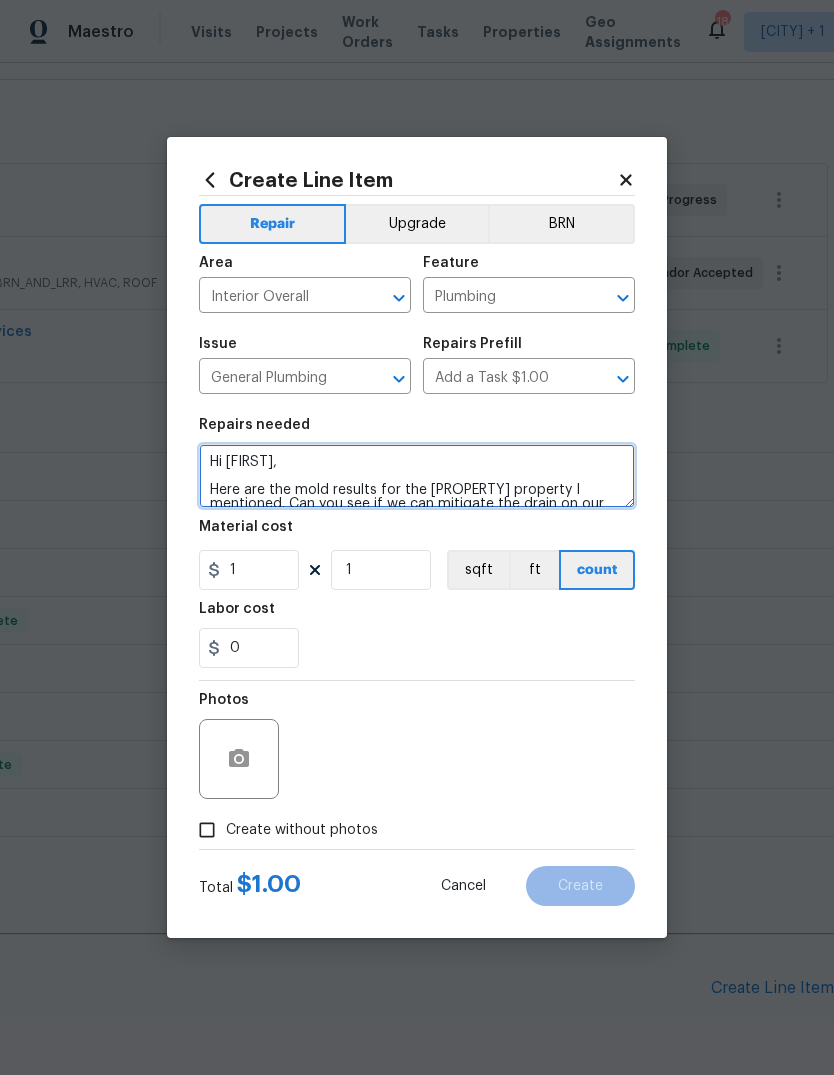 scroll, scrollTop: 42, scrollLeft: 0, axis: vertical 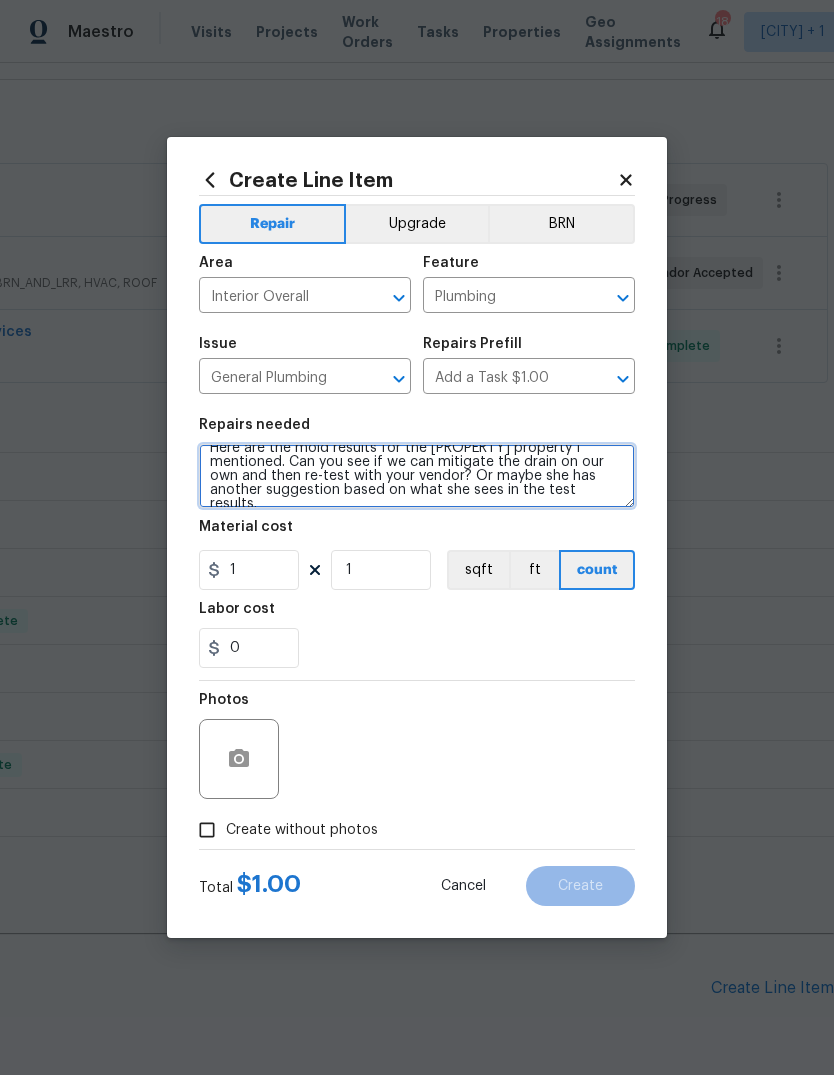 type on "Hi [FIRST],
Here are the mold results for the [PROPERTY] property I mentioned. Can you see if we can mitigate the drain on our own and then re-test with your vendor? Or maybe she has another suggestion based on what she sees in the test results." 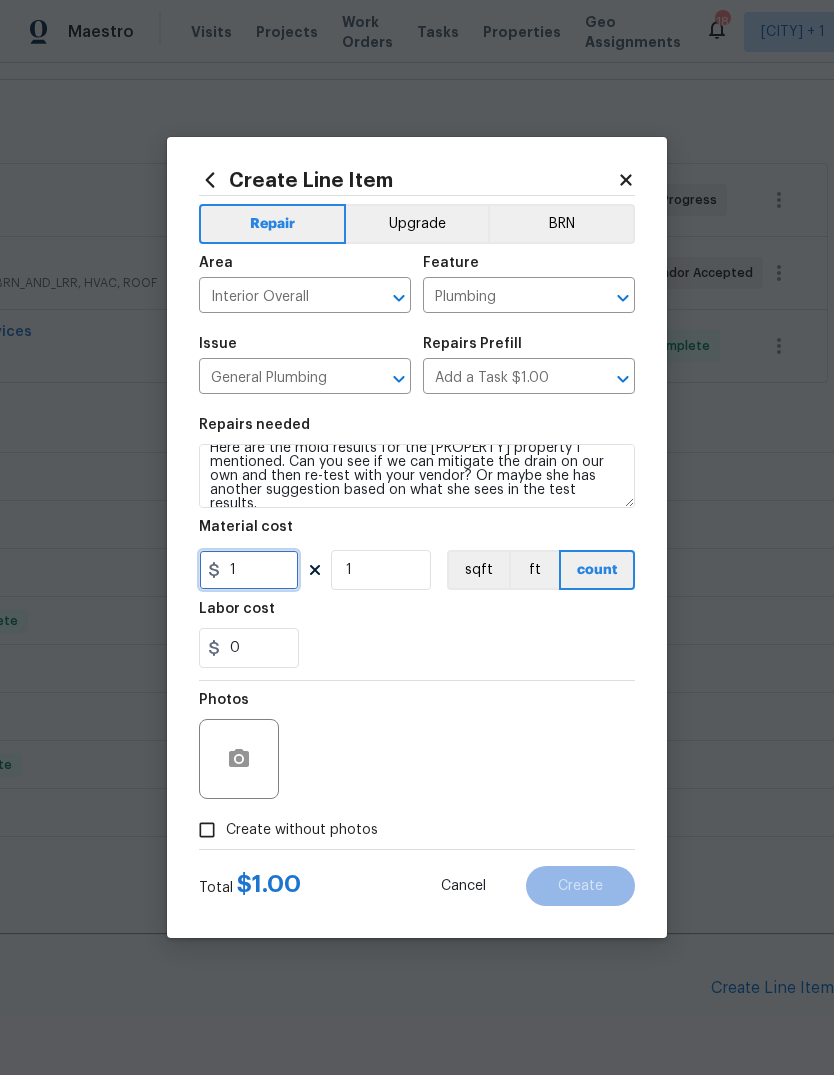 click on "1" at bounding box center (249, 570) 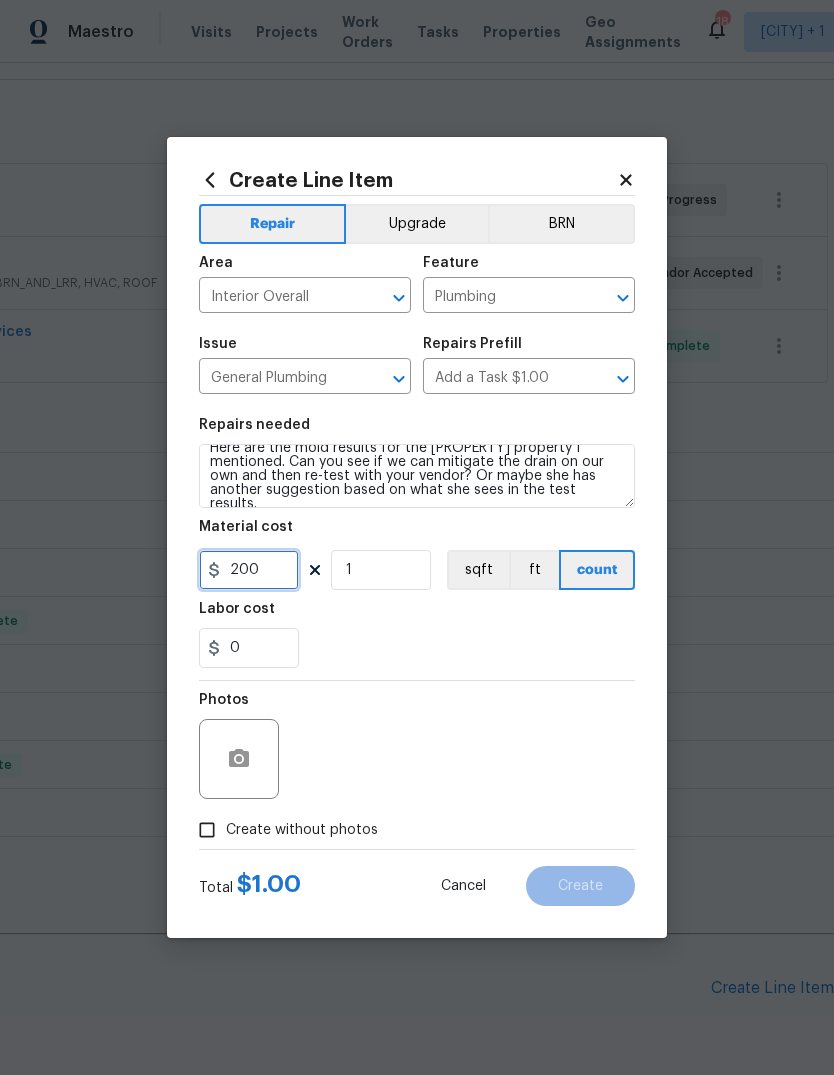 type on "200" 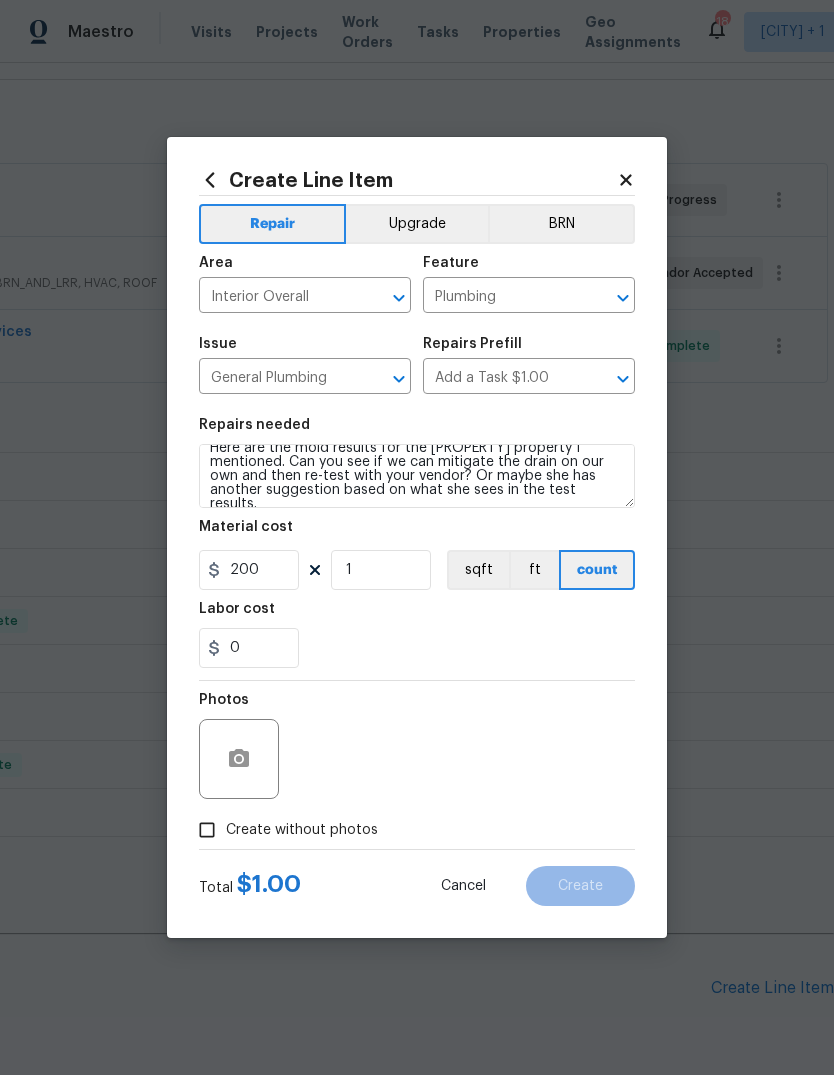 click on "0" at bounding box center (417, 648) 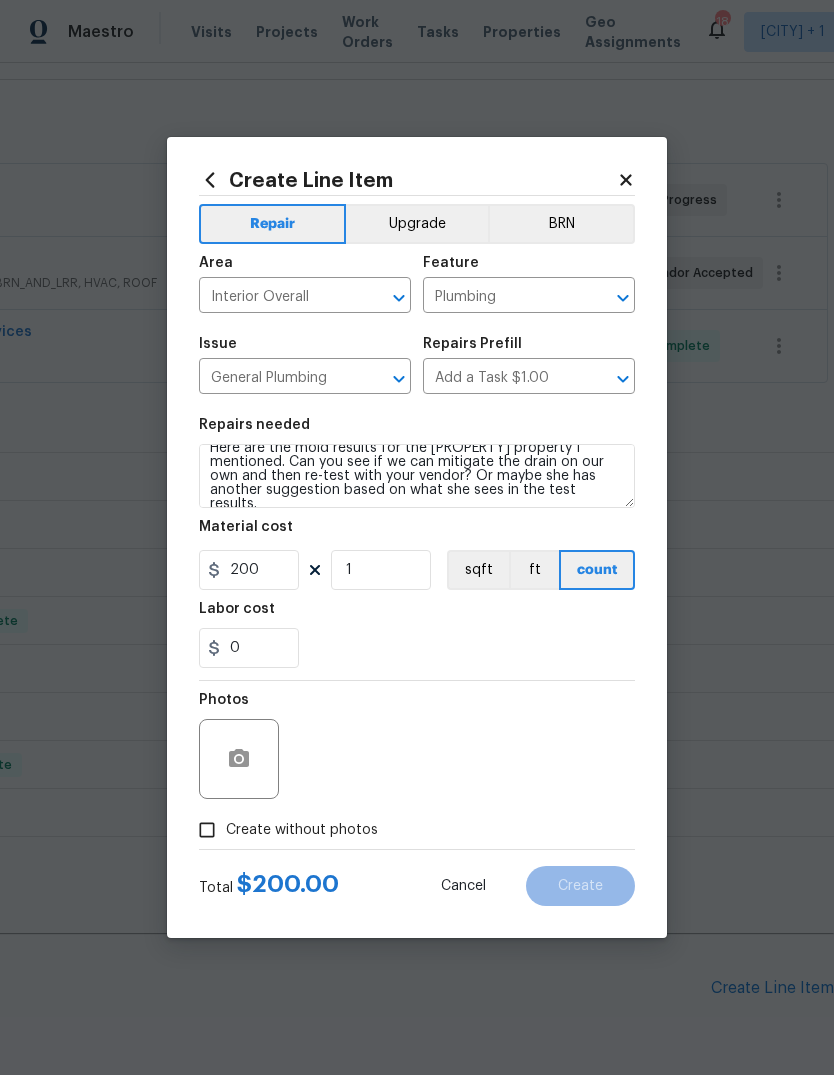 click on "Create without photos" at bounding box center (207, 830) 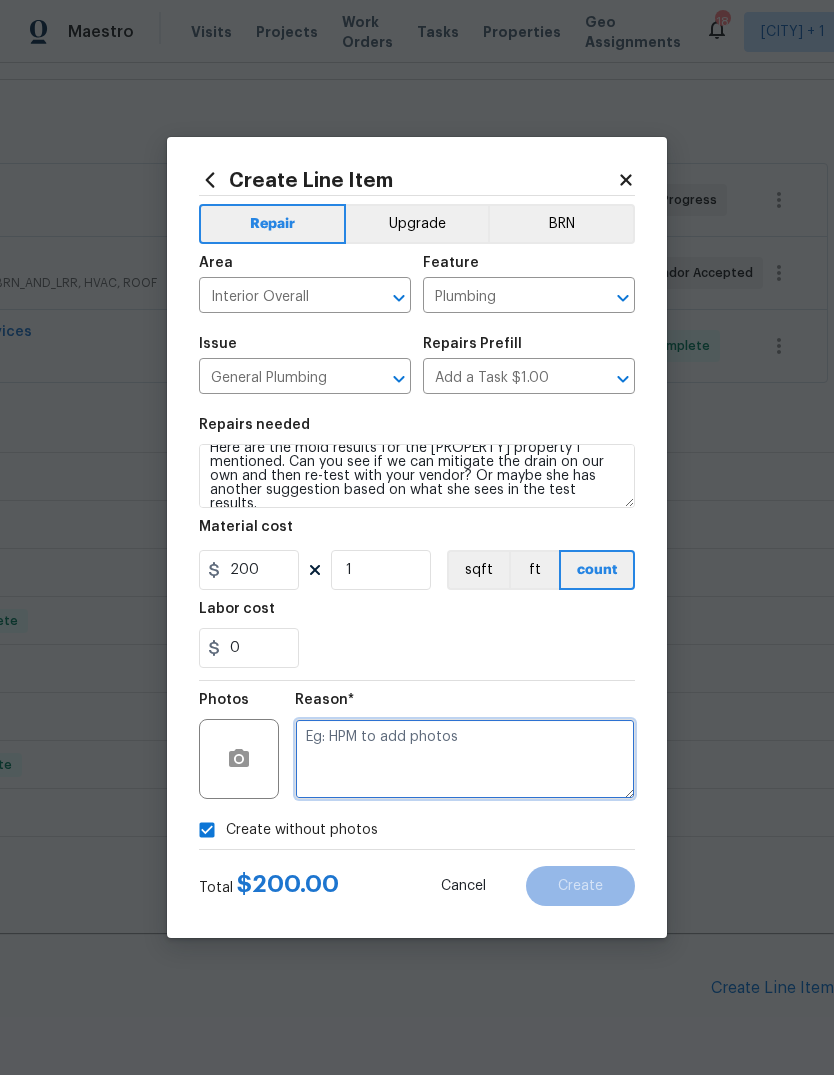 click at bounding box center [465, 759] 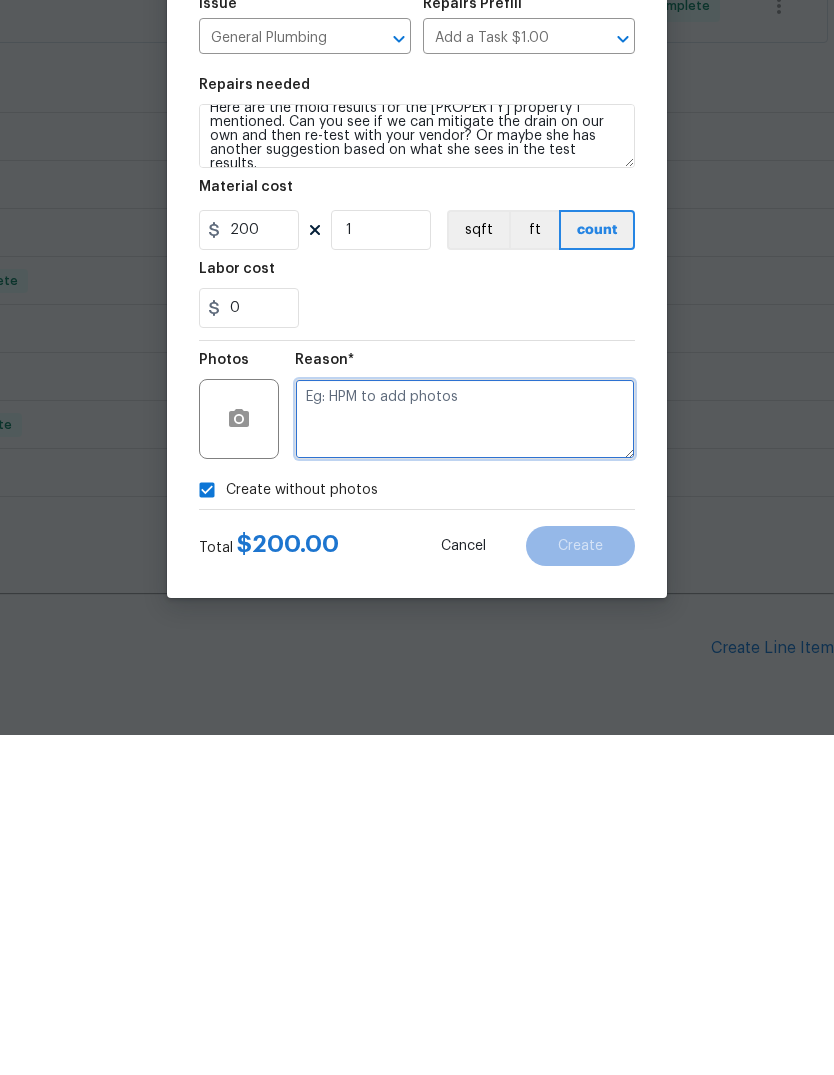 scroll, scrollTop: 53, scrollLeft: 0, axis: vertical 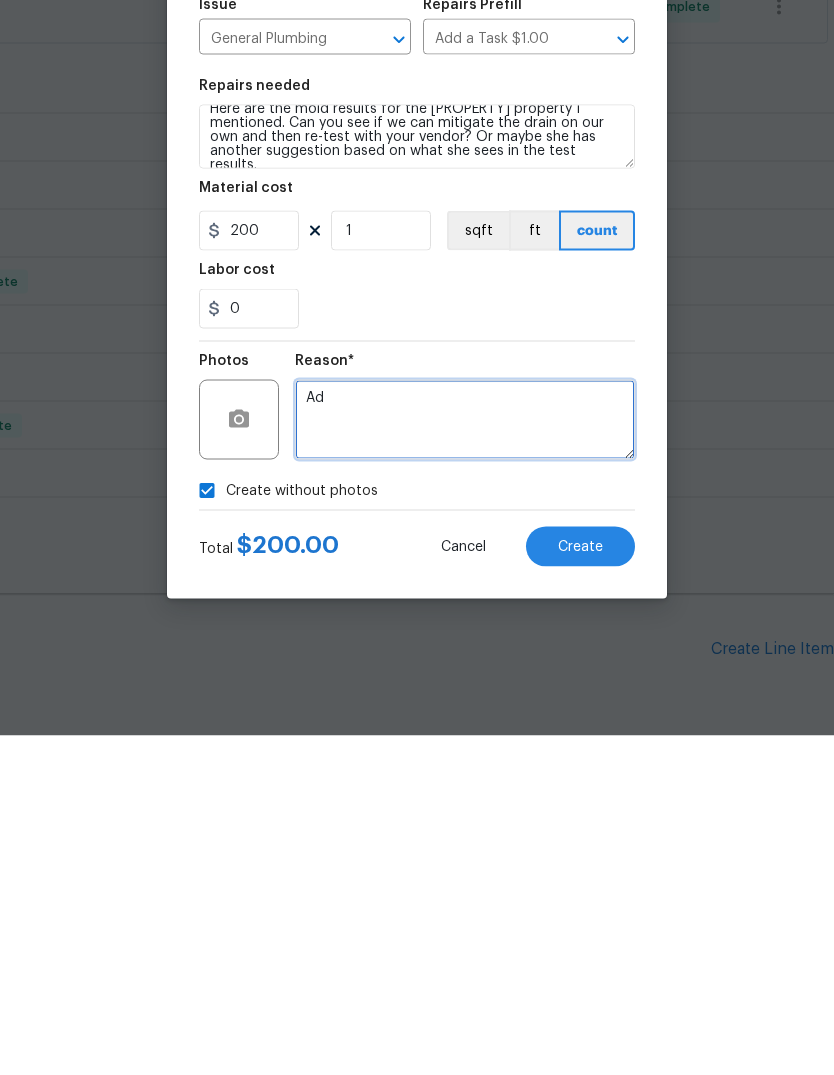 type on "A" 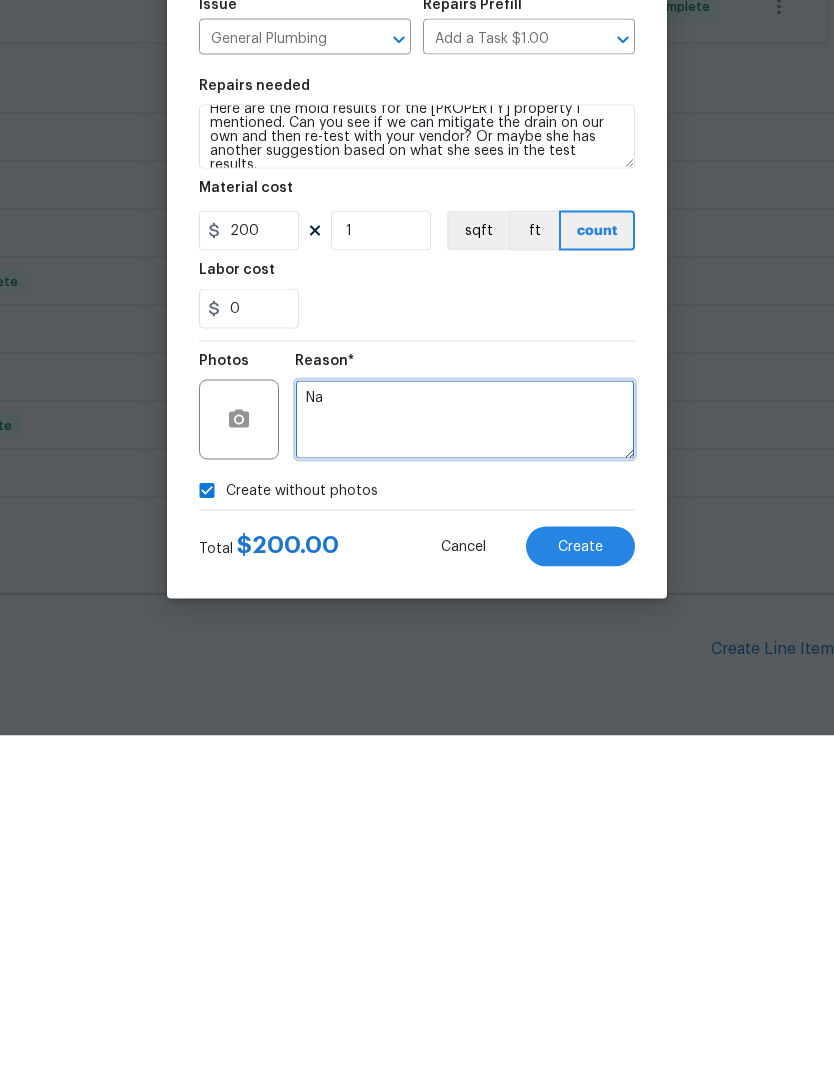 type on "Na" 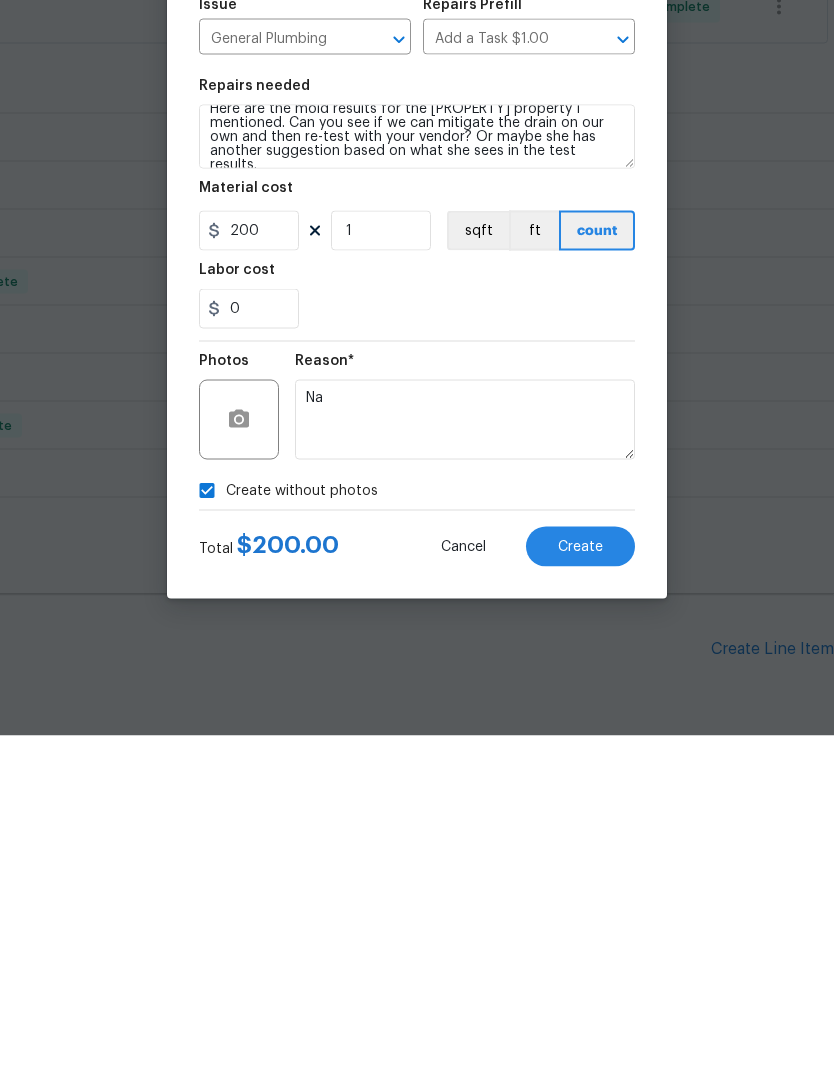 click on "Create" at bounding box center [580, 886] 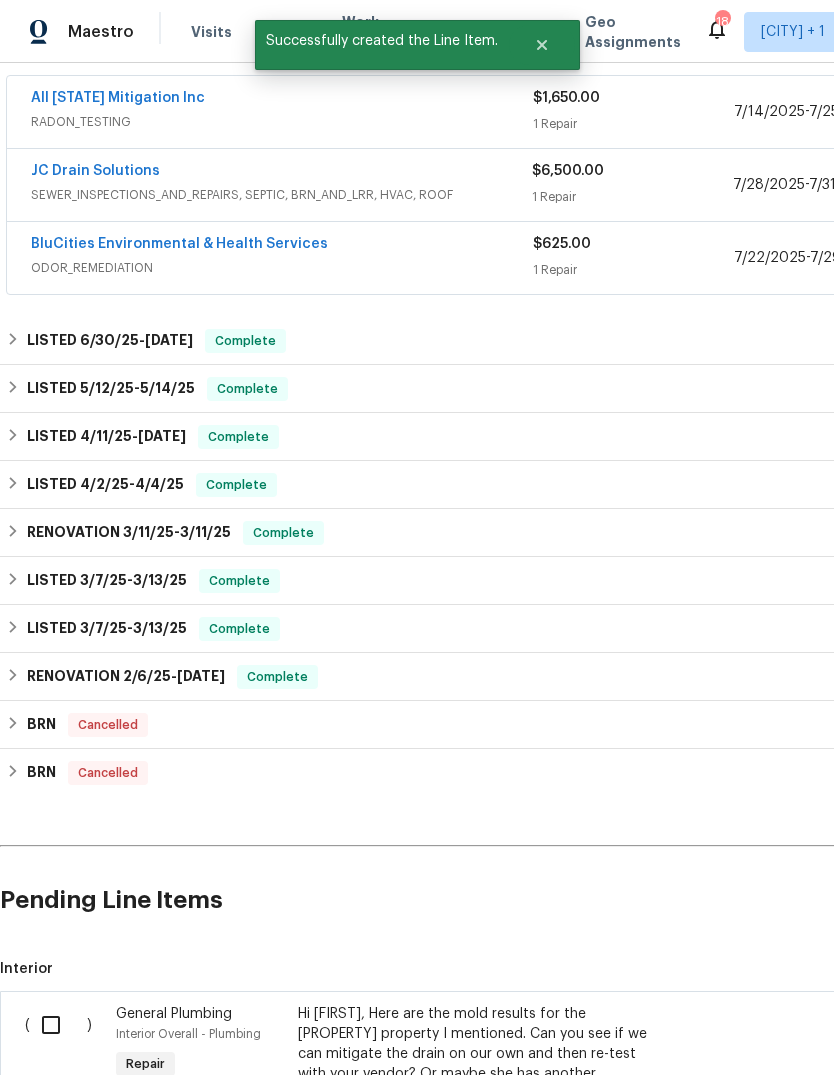scroll, scrollTop: 414, scrollLeft: 0, axis: vertical 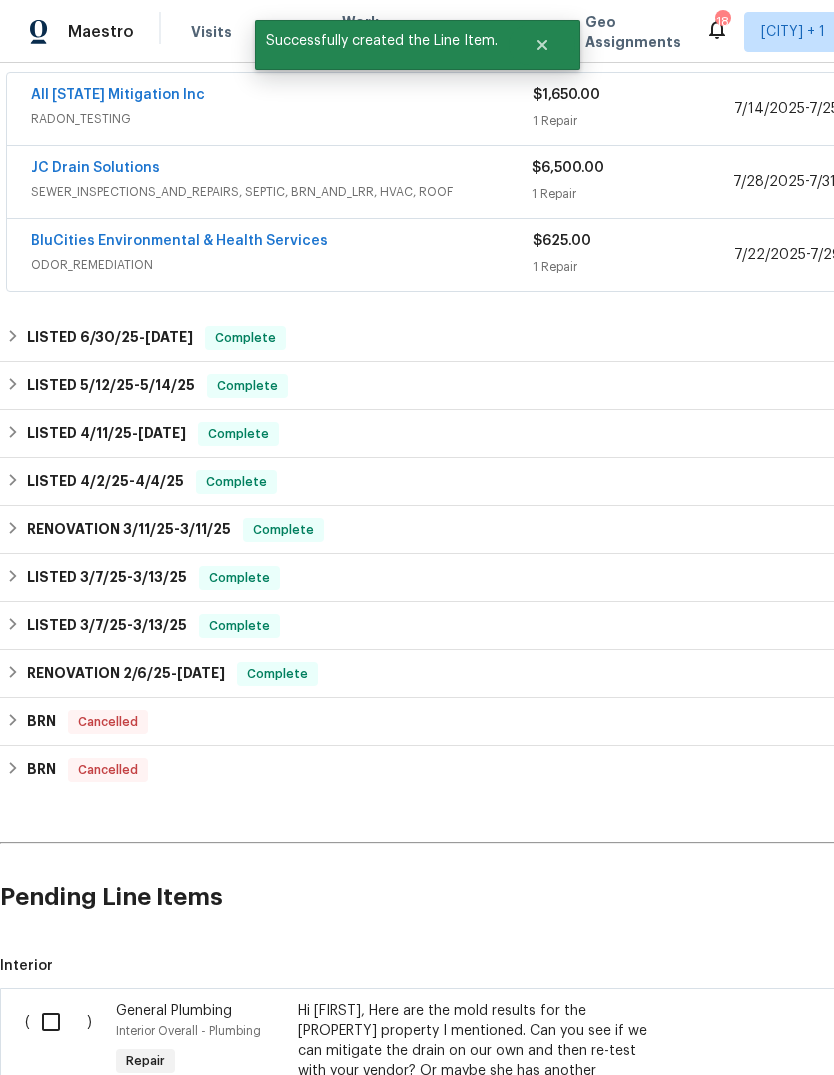 click at bounding box center (58, 1022) 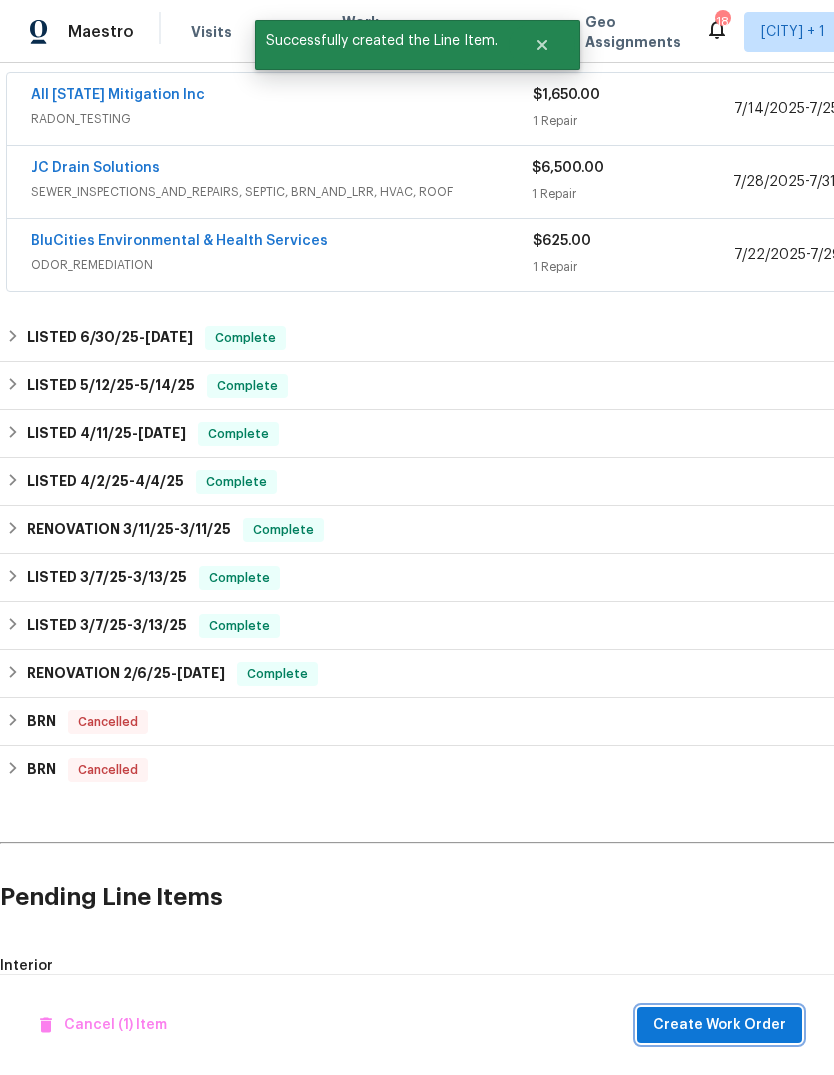 click on "Create Work Order" at bounding box center (719, 1025) 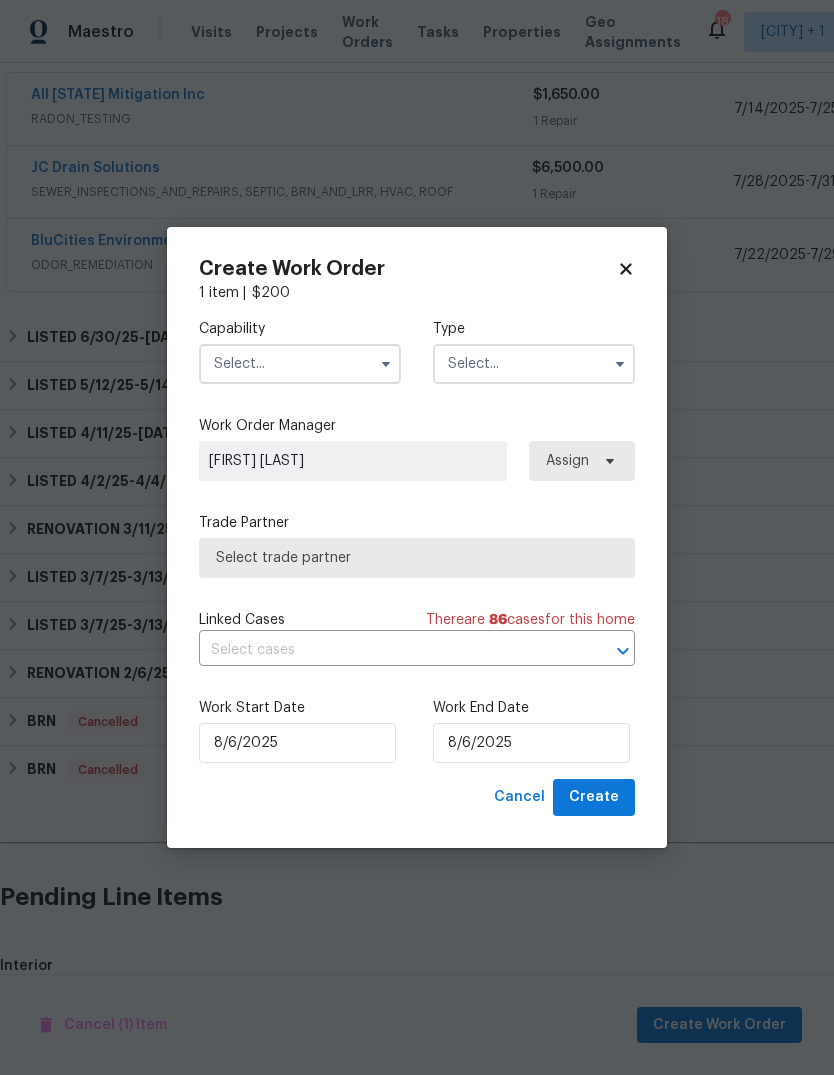 click 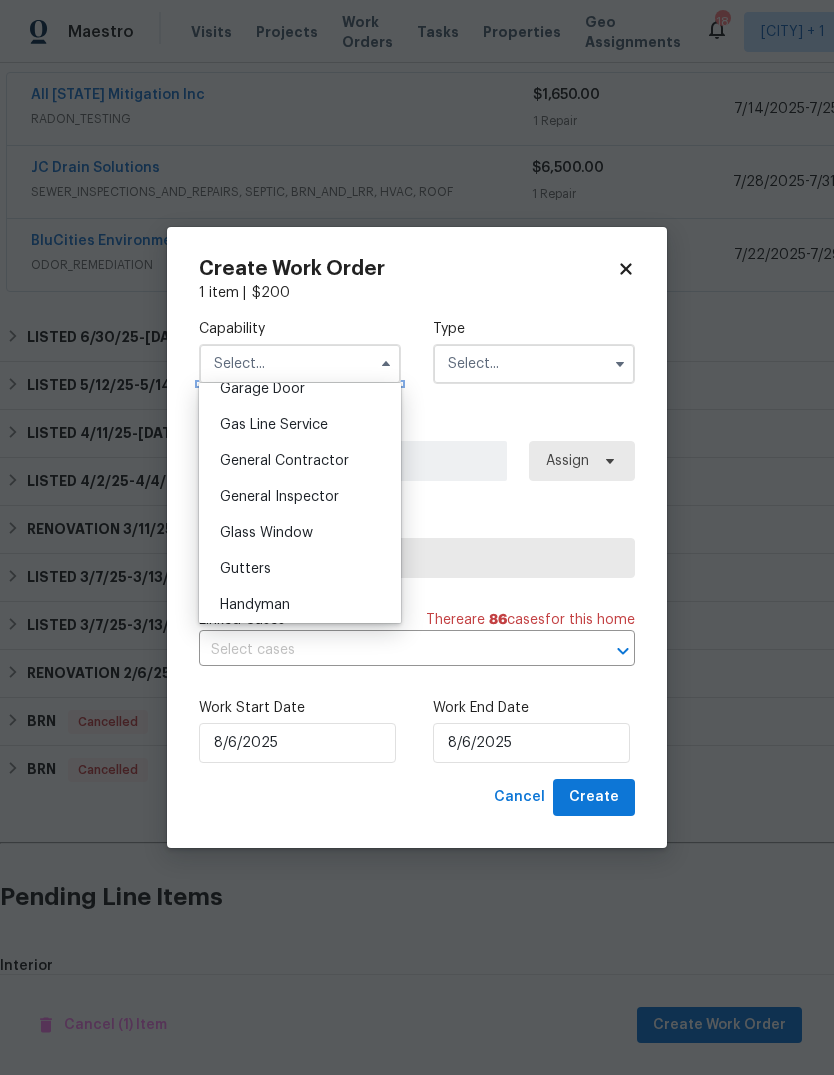 scroll, scrollTop: 905, scrollLeft: 0, axis: vertical 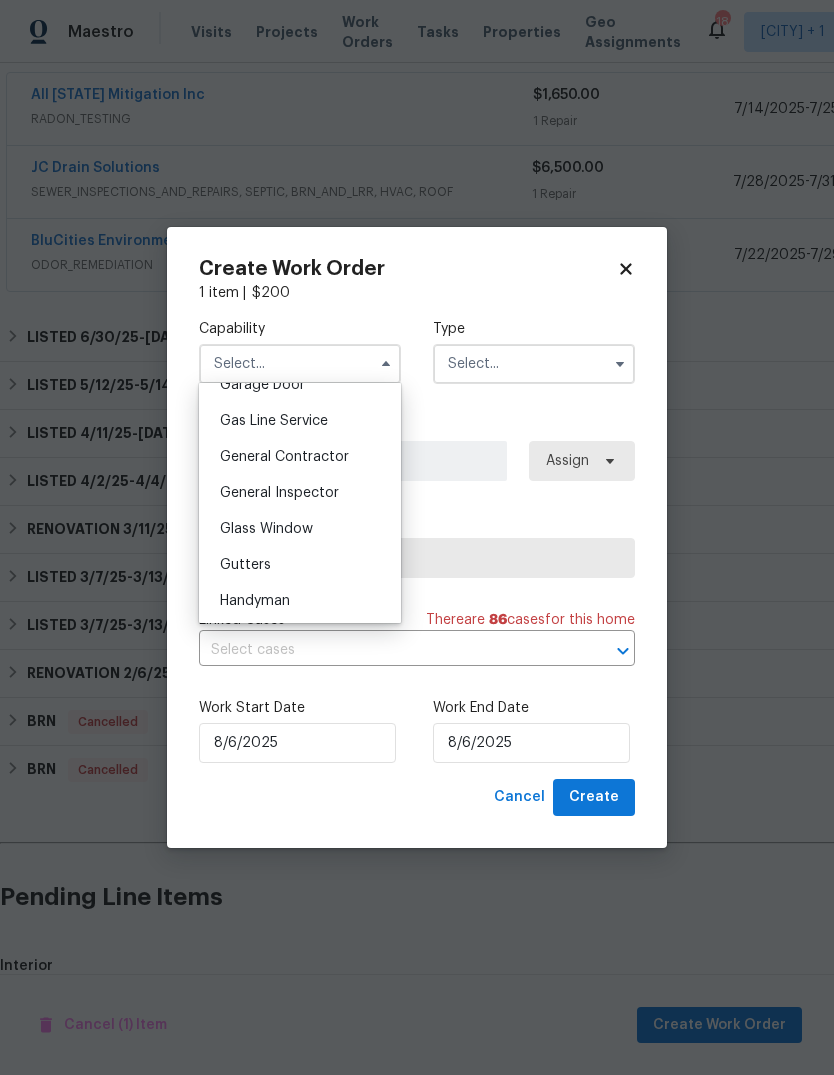 click on "General Contractor" at bounding box center (300, 457) 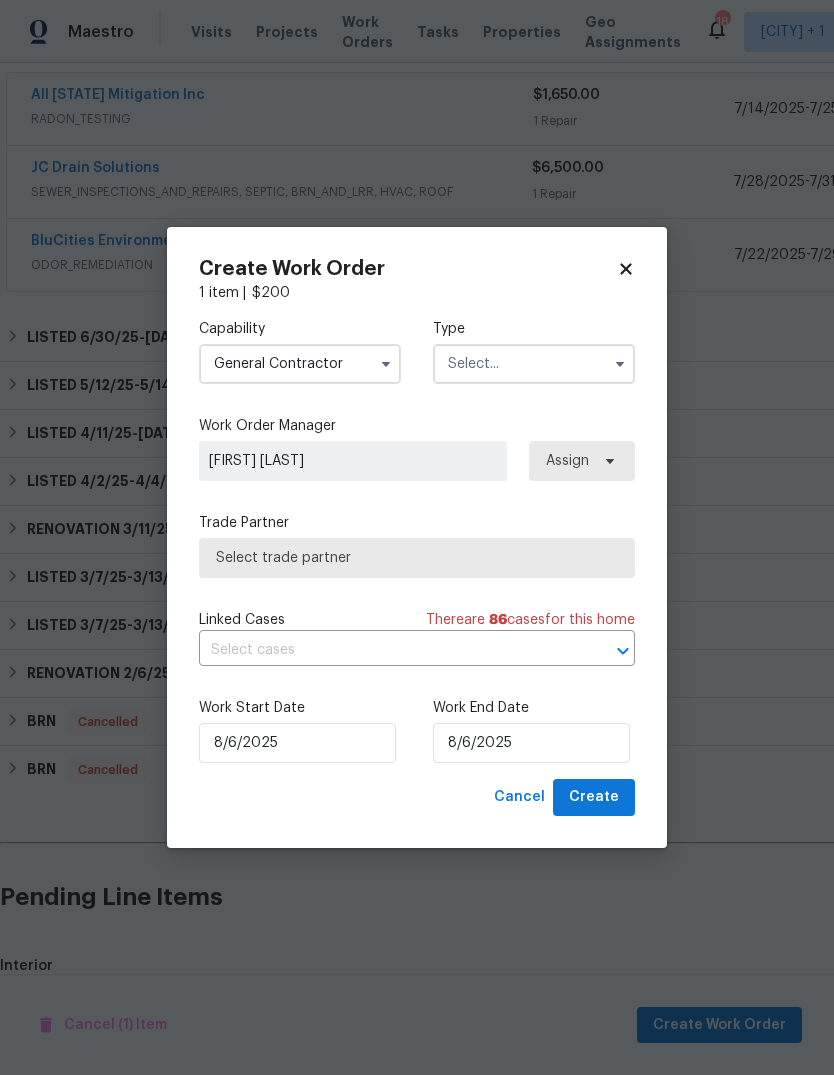 click at bounding box center (534, 364) 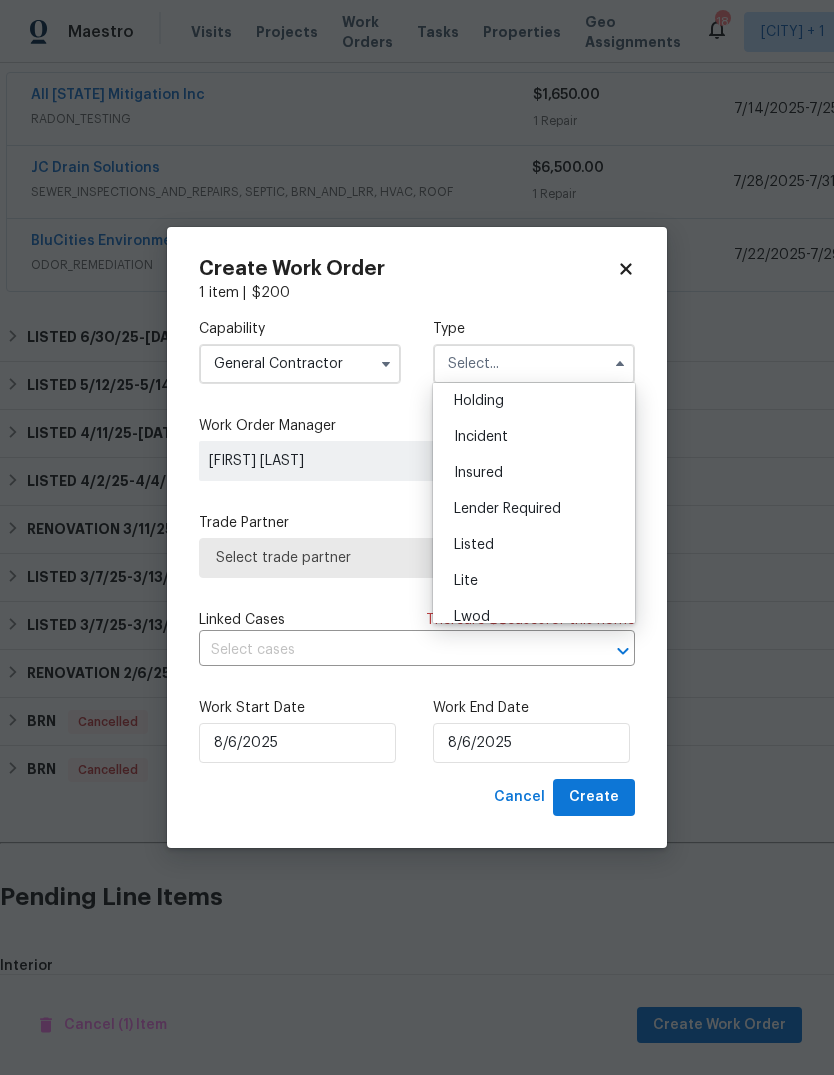 scroll, scrollTop: 81, scrollLeft: 0, axis: vertical 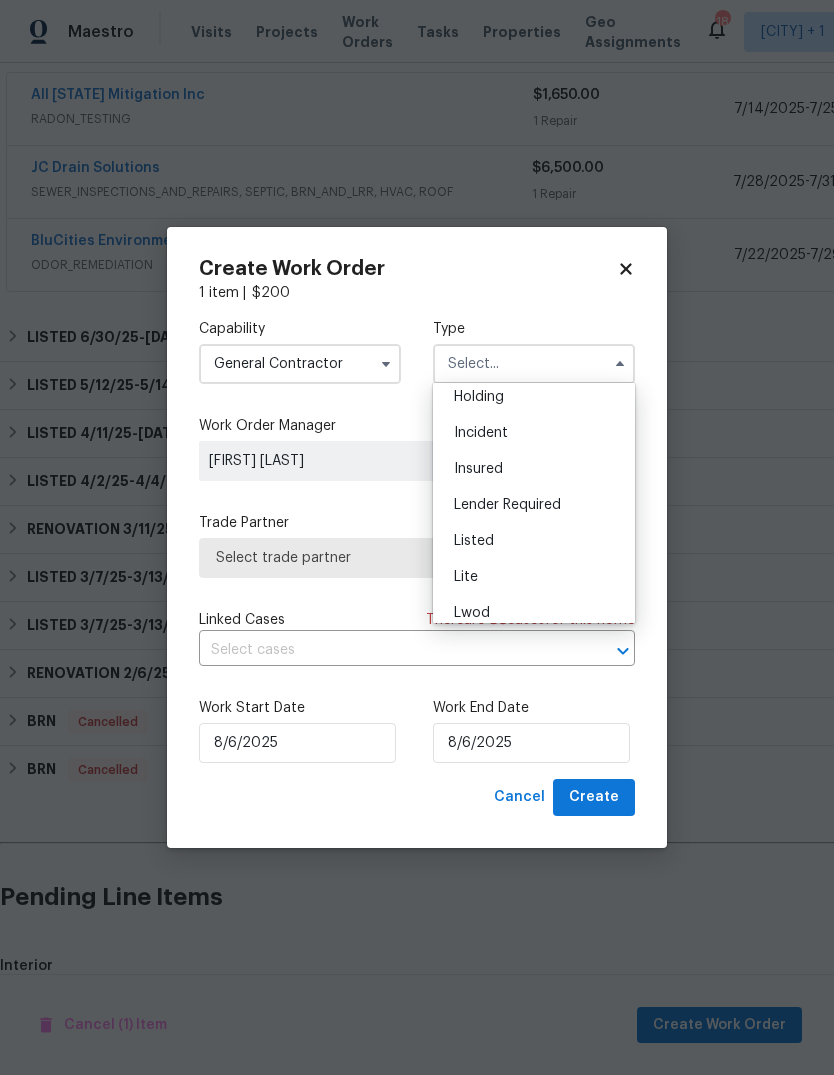 click on "Listed" at bounding box center [534, 541] 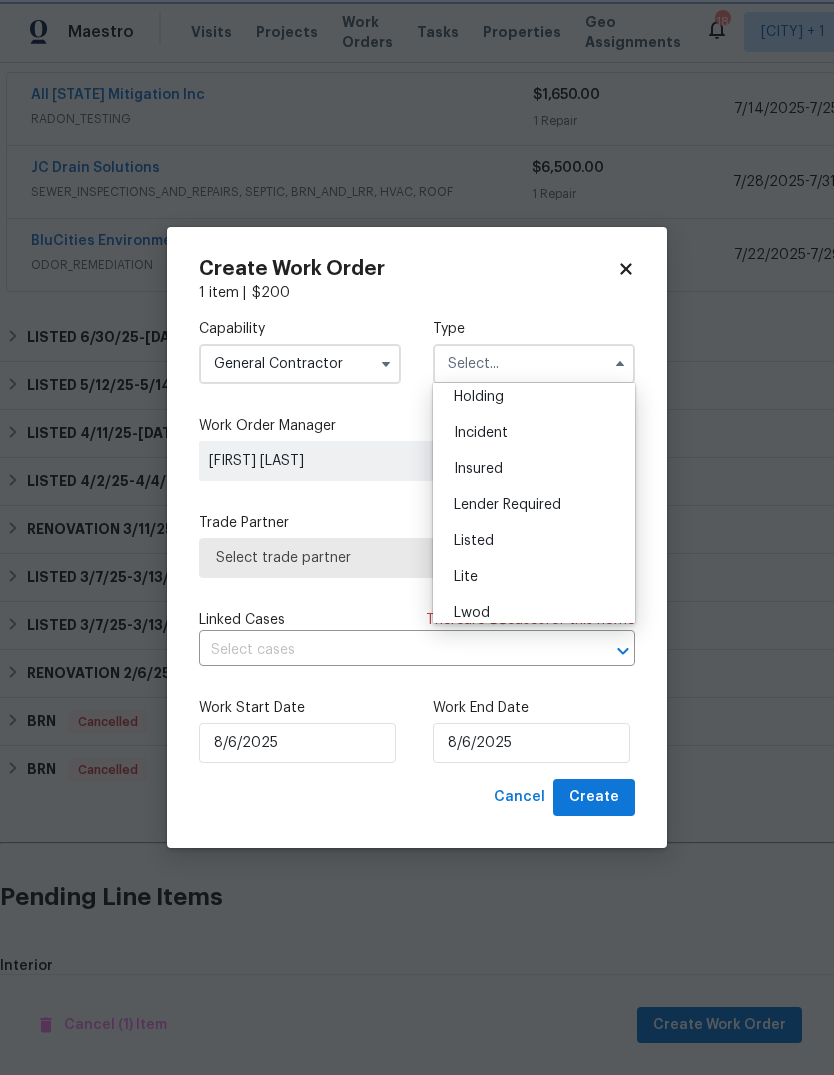 type on "Listed" 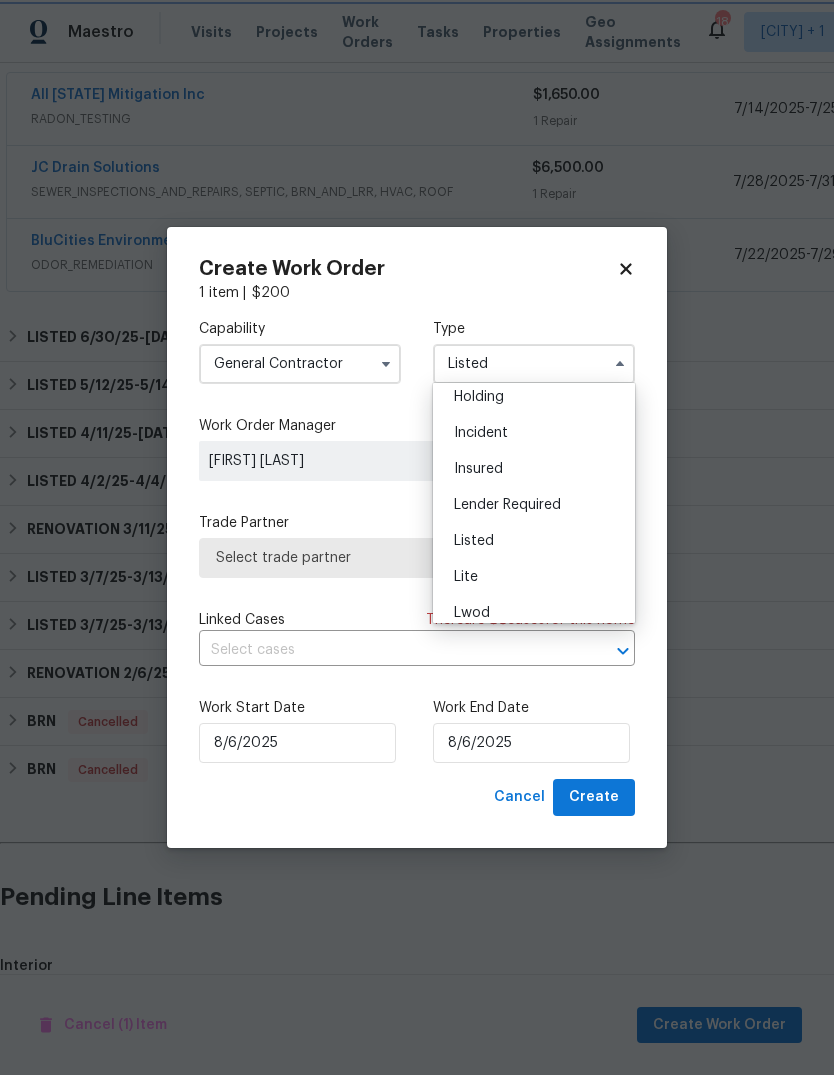 scroll, scrollTop: 0, scrollLeft: 0, axis: both 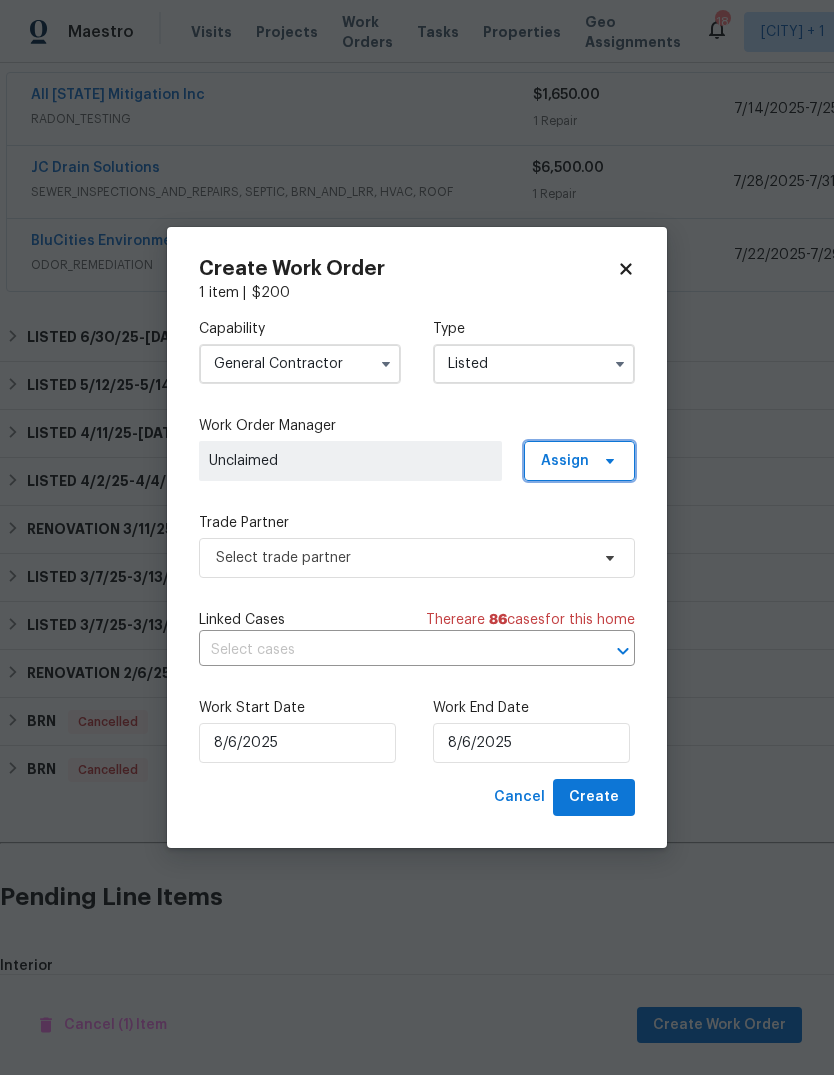 click 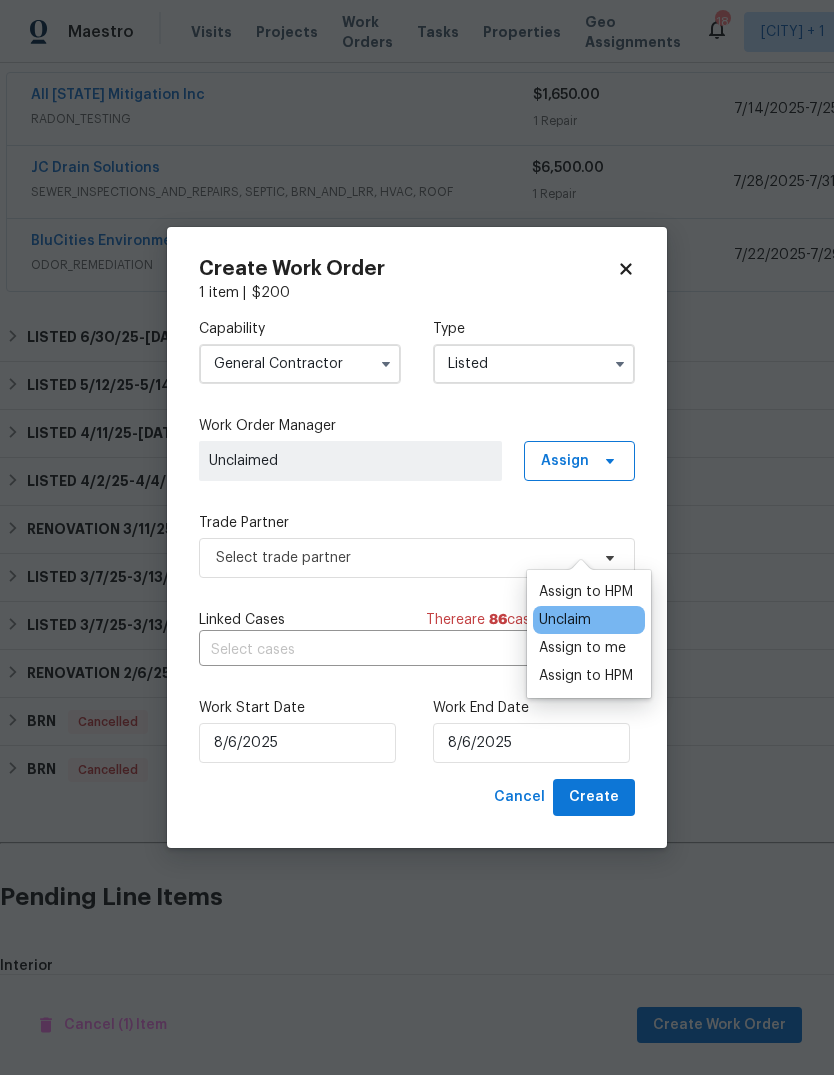 click on "Assign to HPM" at bounding box center (586, 676) 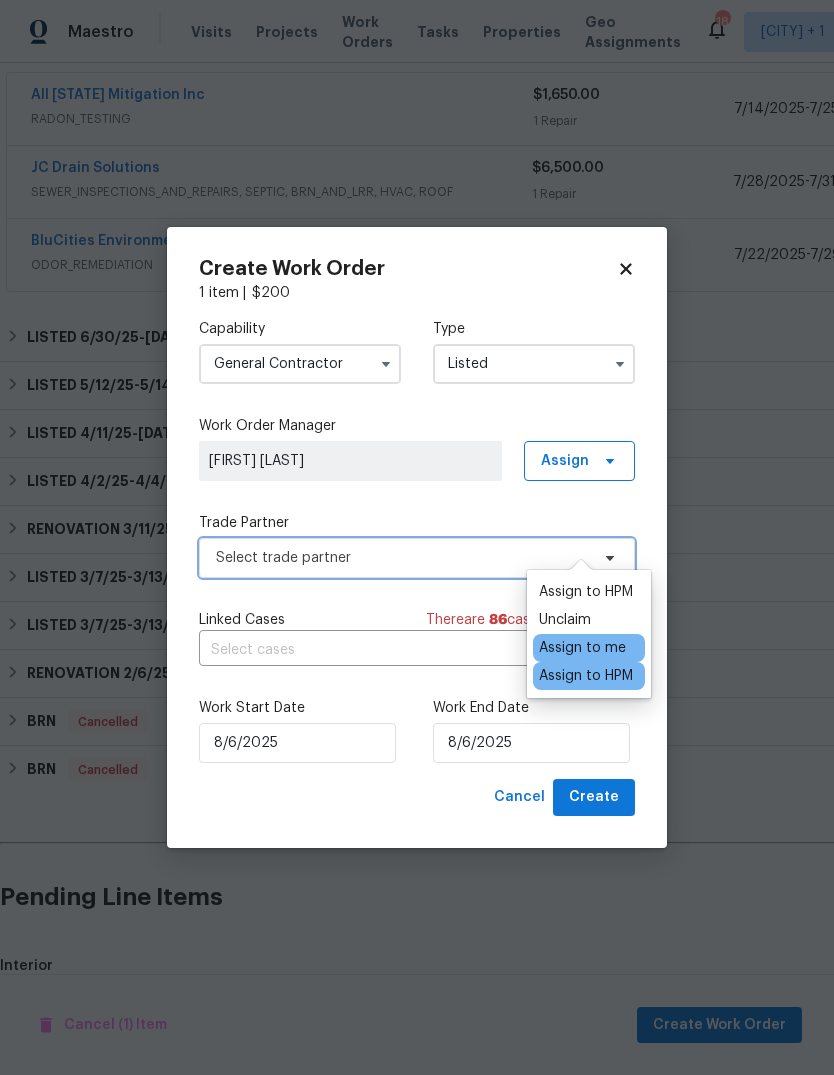 click on "Select trade partner" at bounding box center [402, 558] 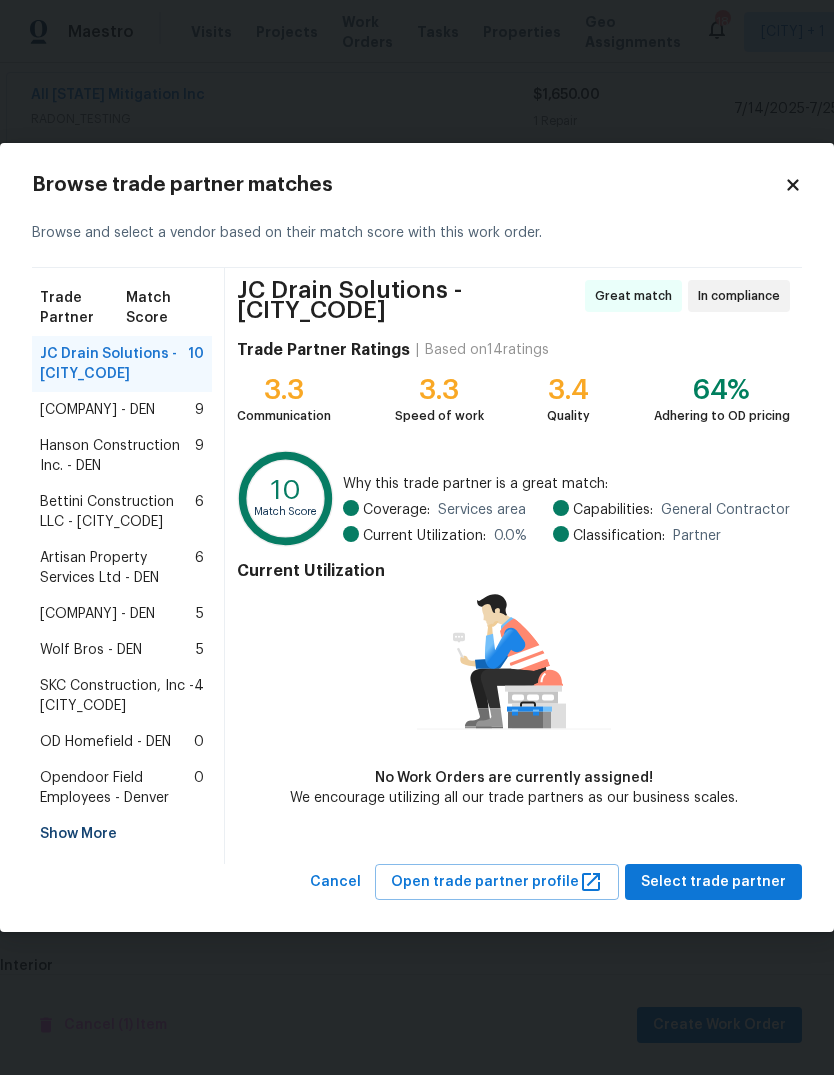 click on "Artisan Property Services Ltd - DEN" at bounding box center (117, 568) 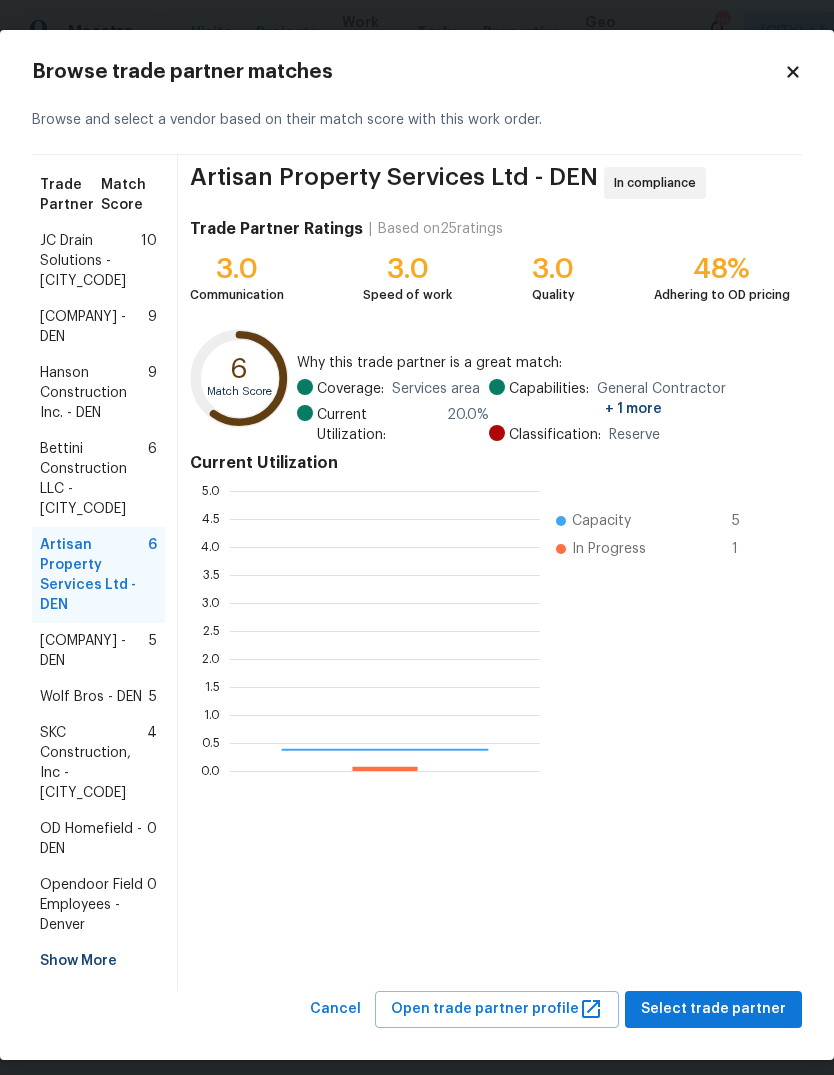 scroll, scrollTop: 2, scrollLeft: 2, axis: both 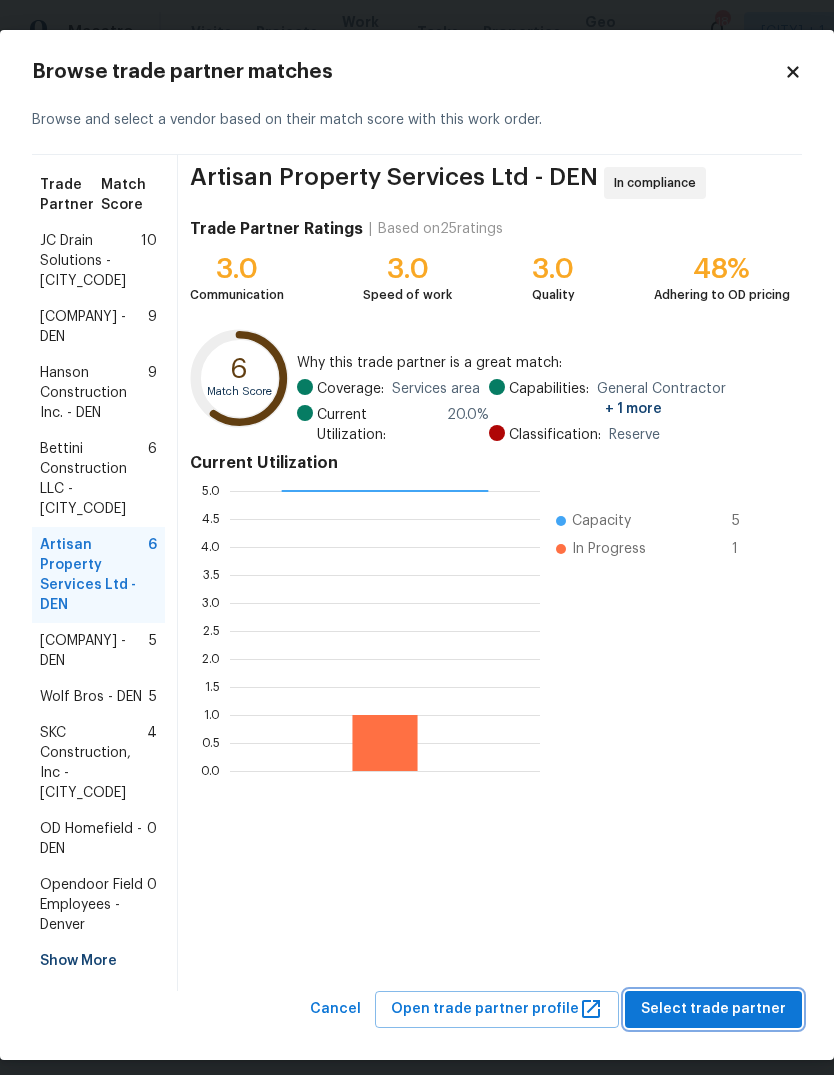 click on "Select trade partner" at bounding box center (713, 1009) 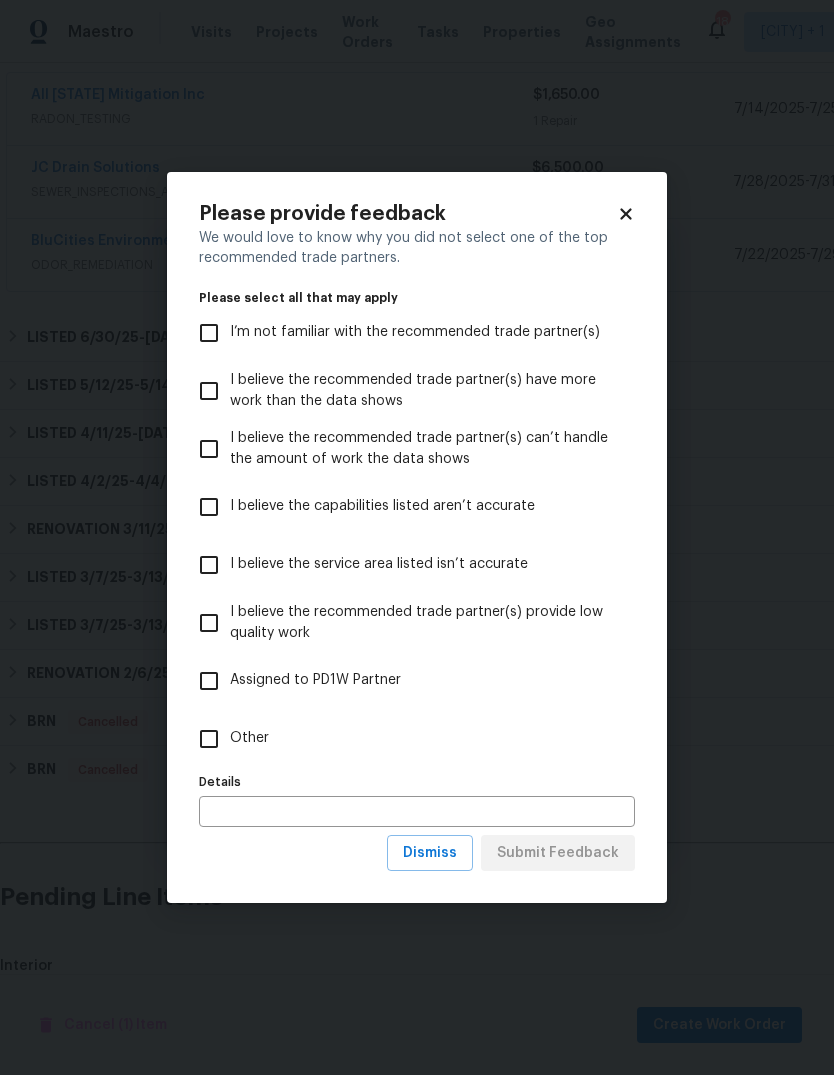 click on "Other" at bounding box center (209, 739) 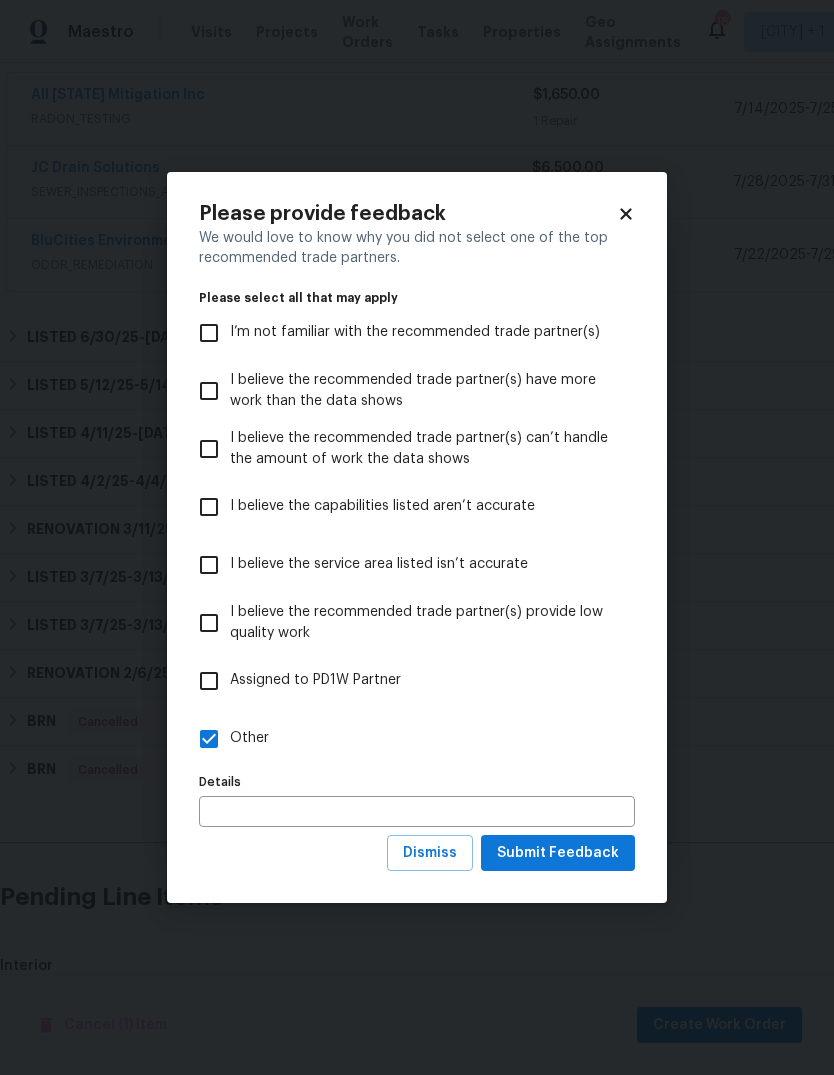 click at bounding box center (417, 811) 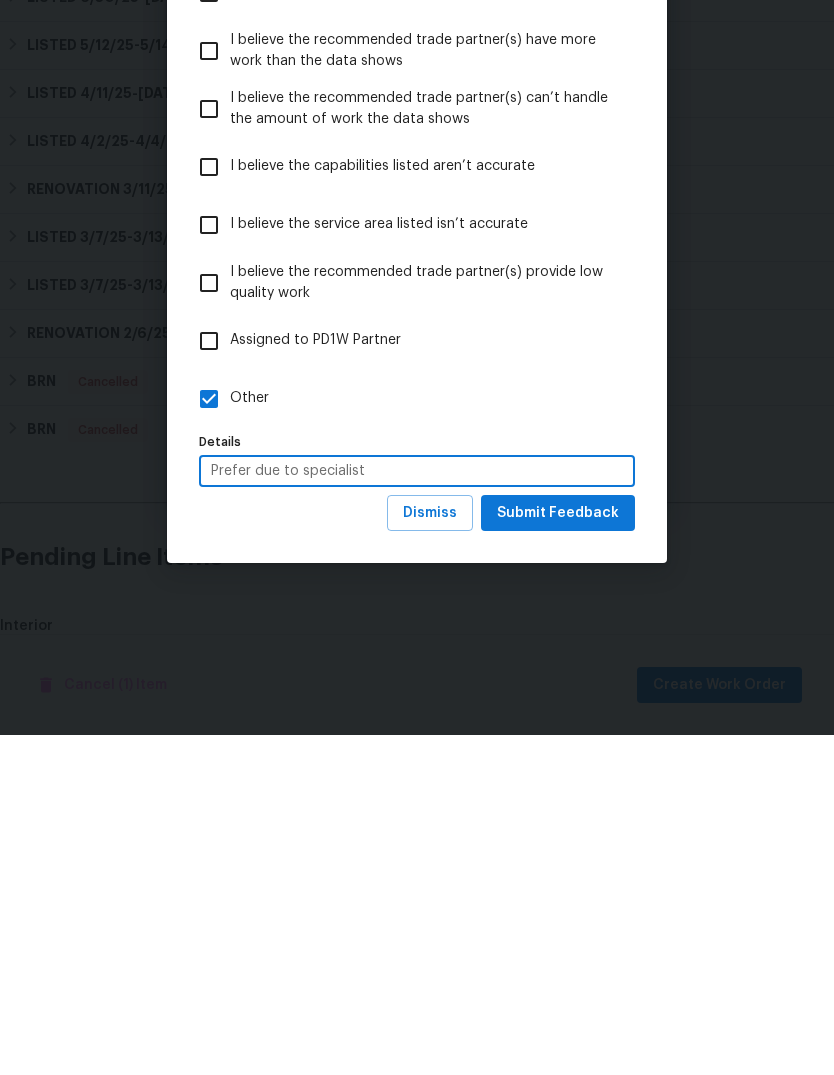 type on "Prefer due to specialist" 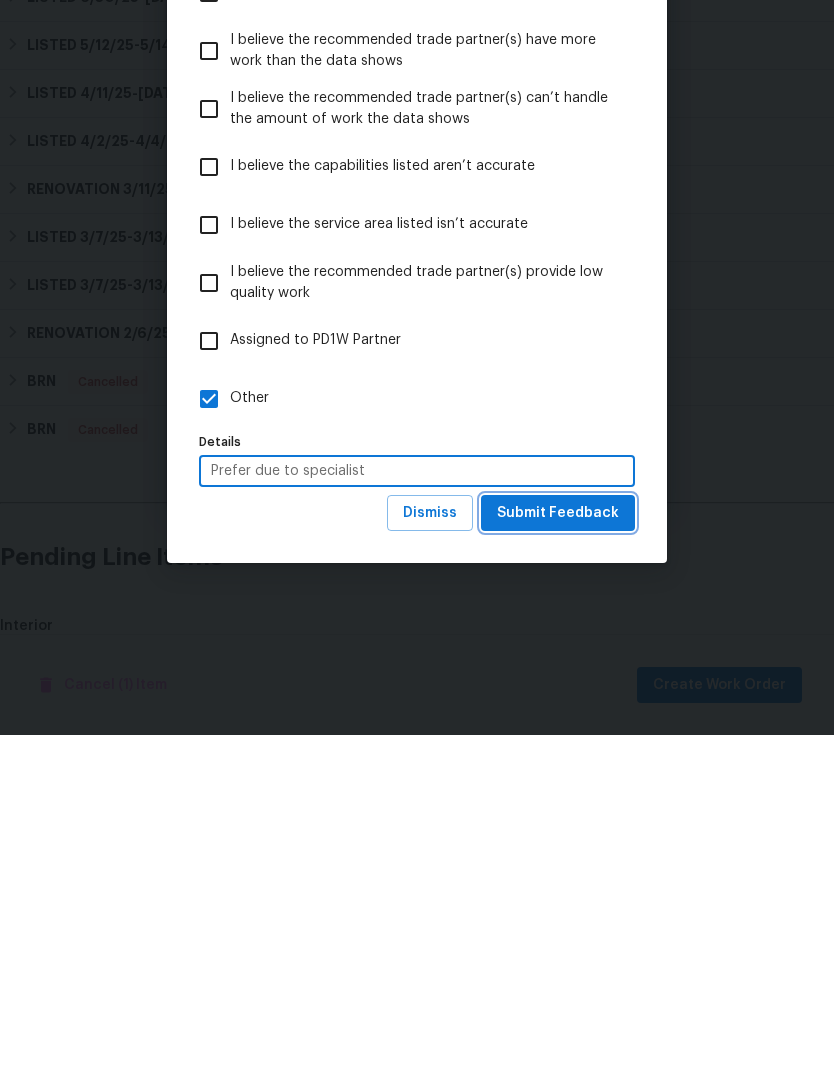 click on "Submit Feedback" at bounding box center [558, 853] 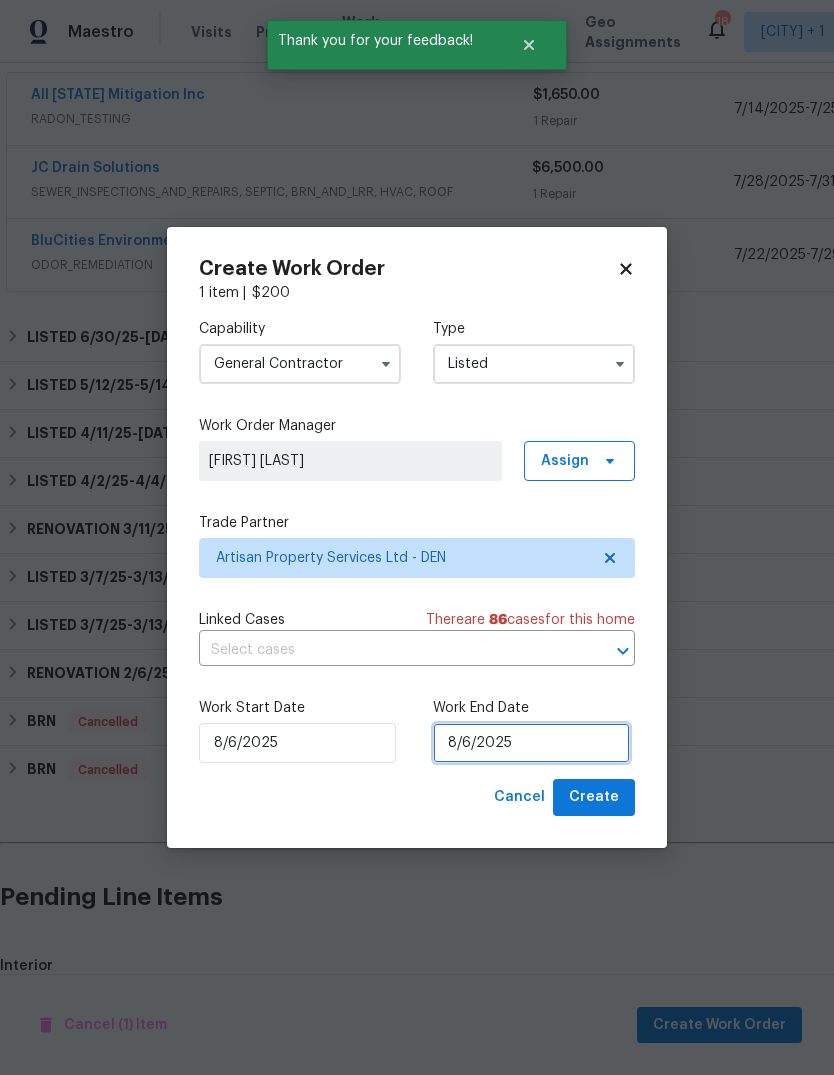 click on "8/6/2025" at bounding box center [531, 743] 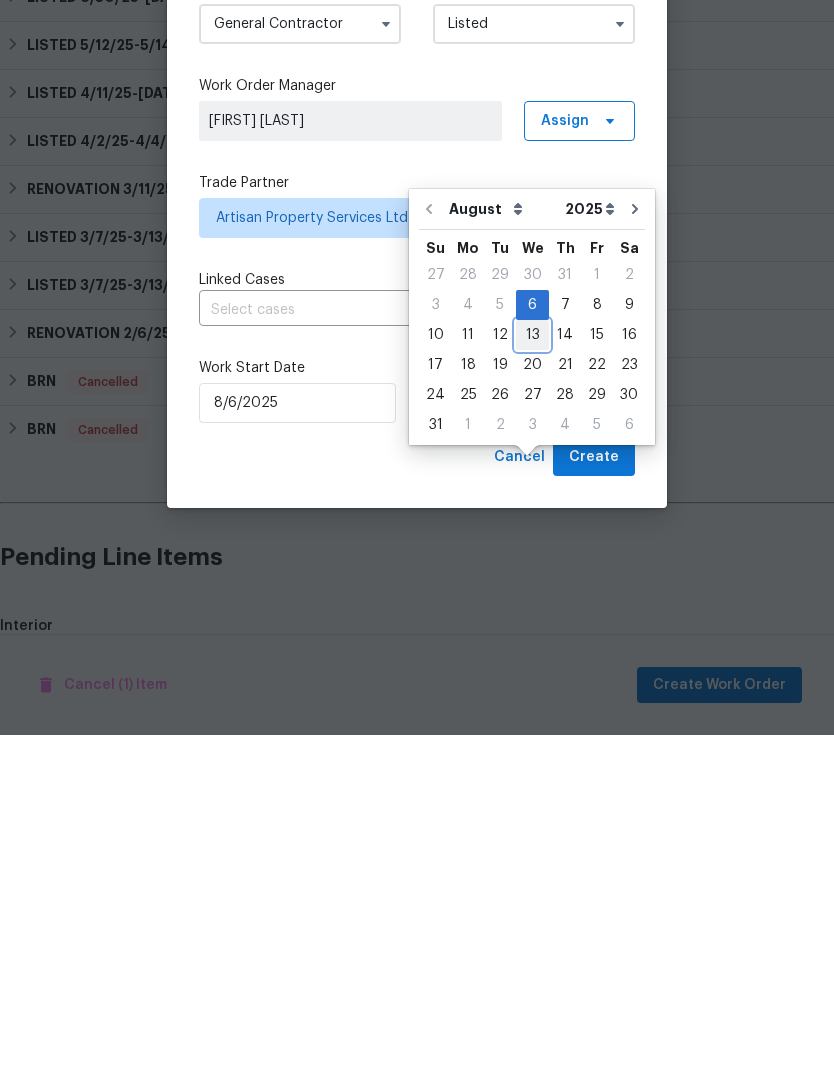 click on "13" at bounding box center [532, 675] 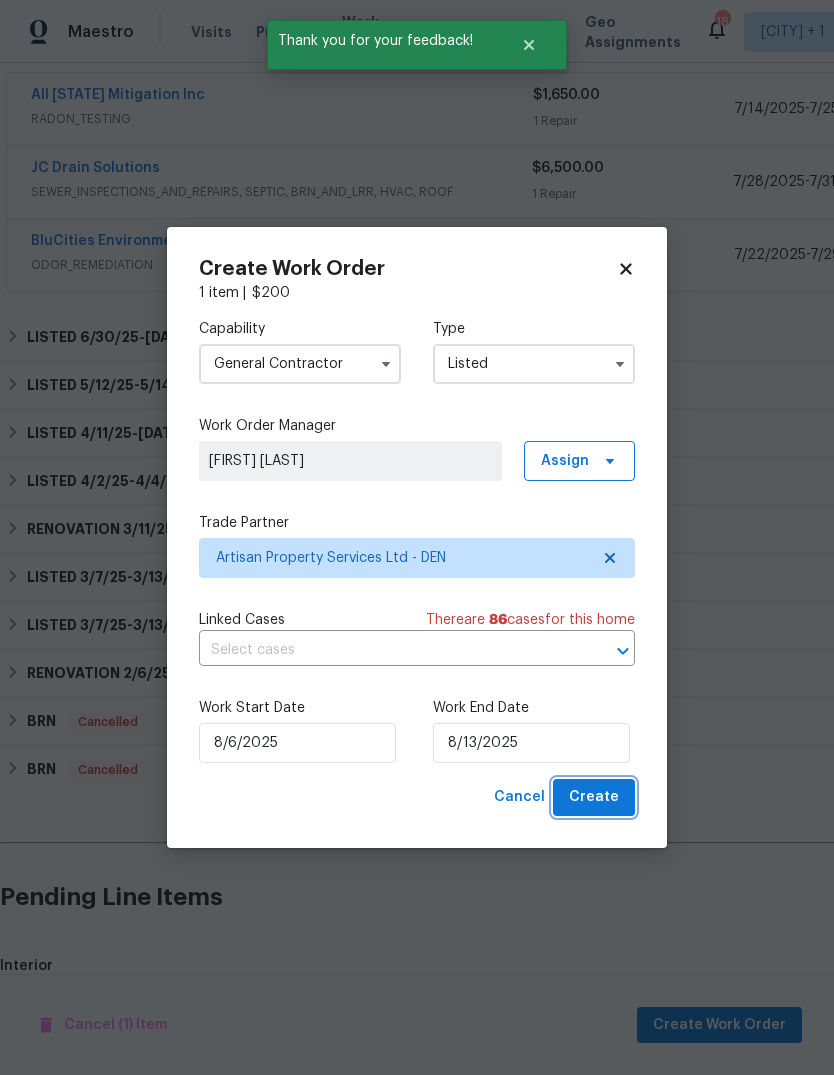 click on "Create" at bounding box center (594, 797) 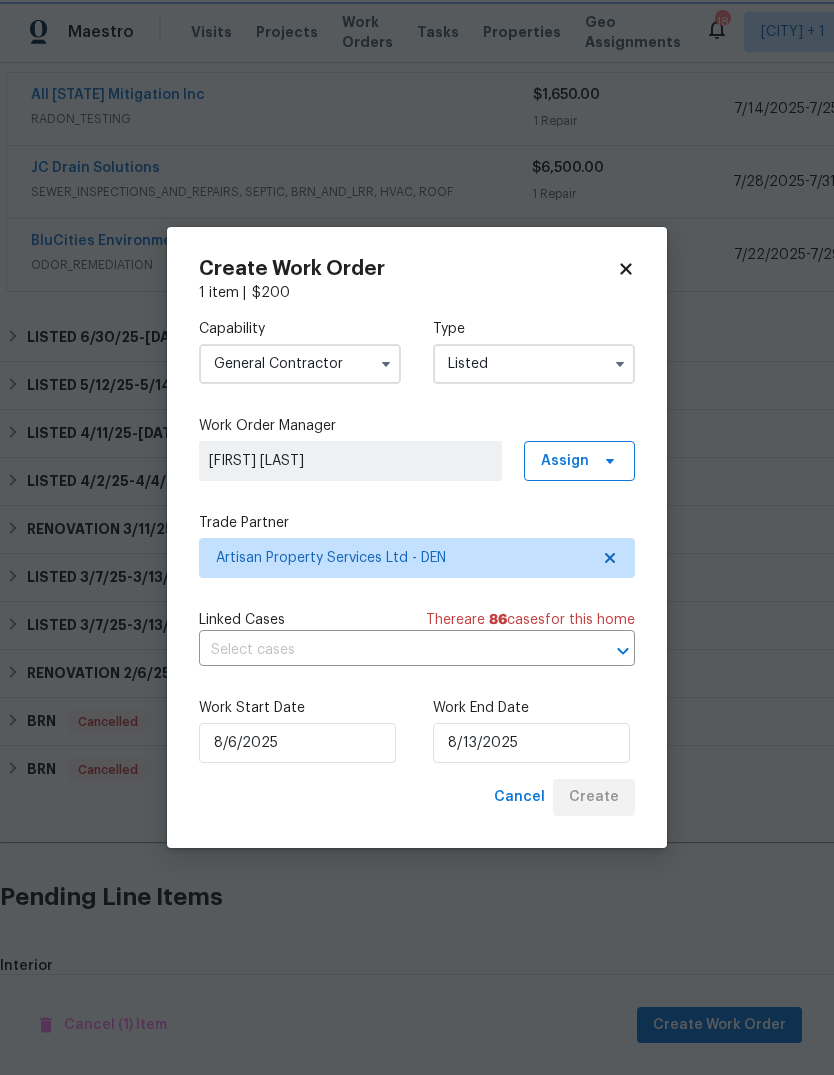 checkbox on "false" 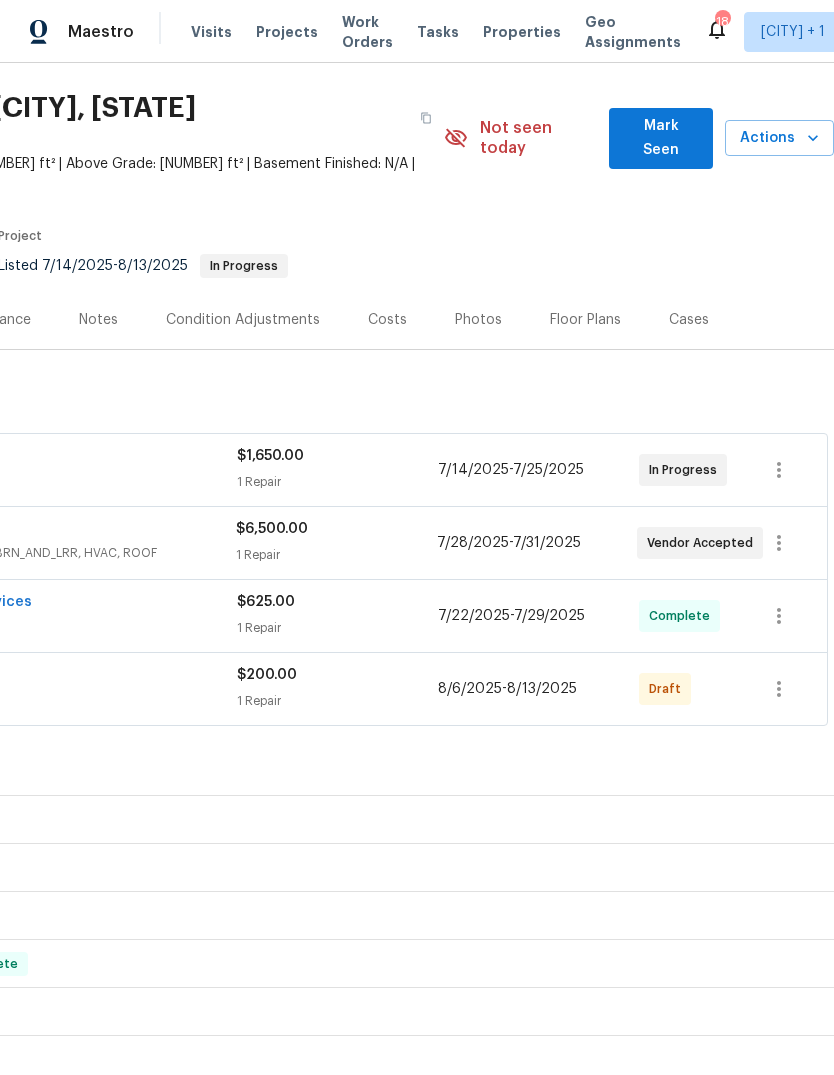 scroll, scrollTop: 54, scrollLeft: 296, axis: both 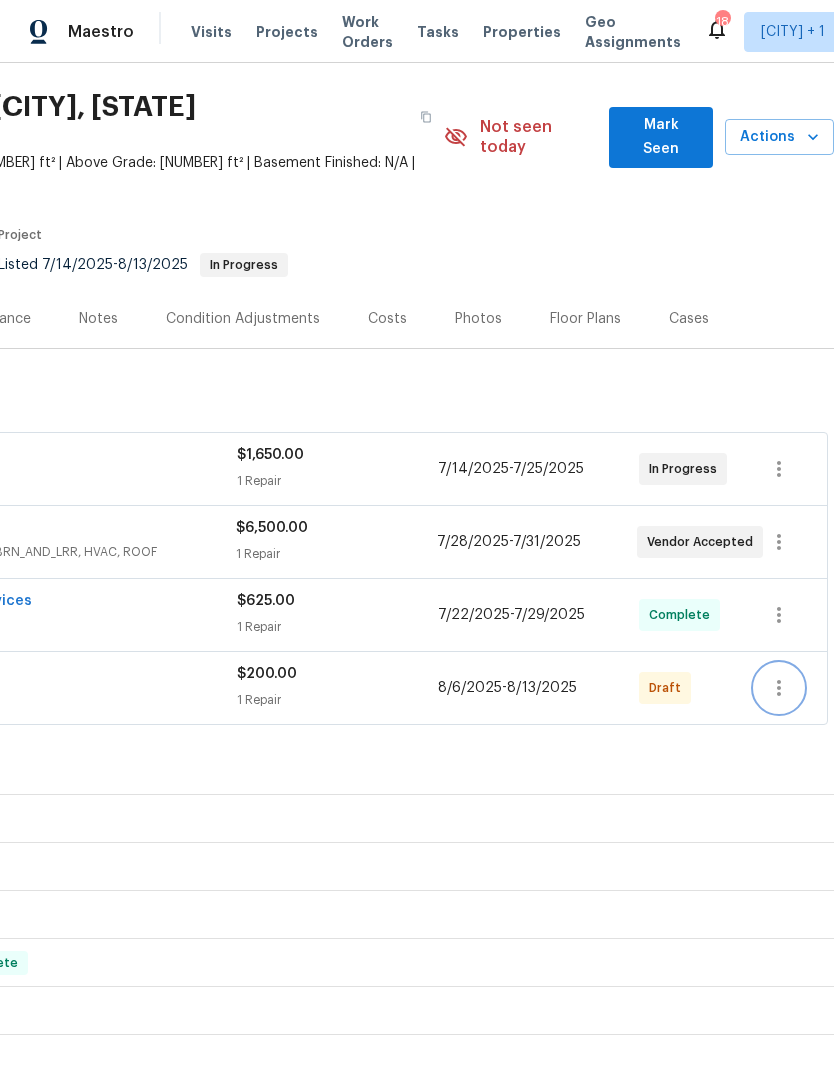 click 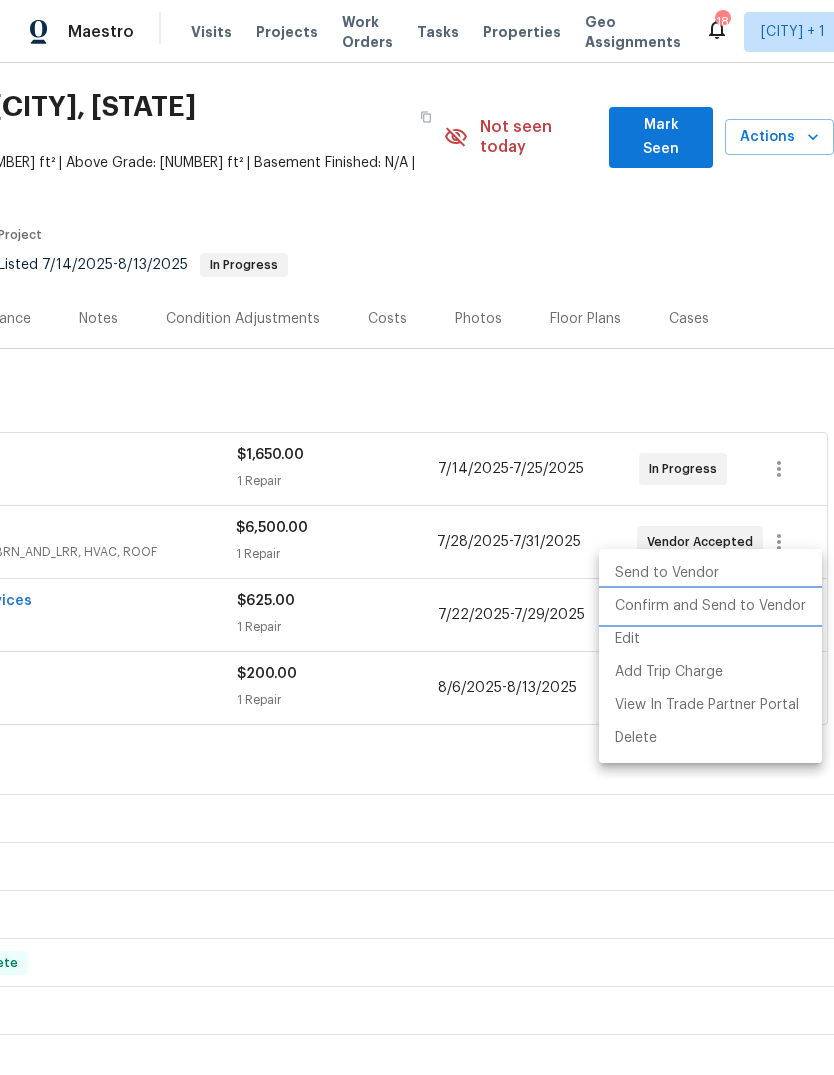 click on "Confirm and Send to Vendor" at bounding box center [710, 606] 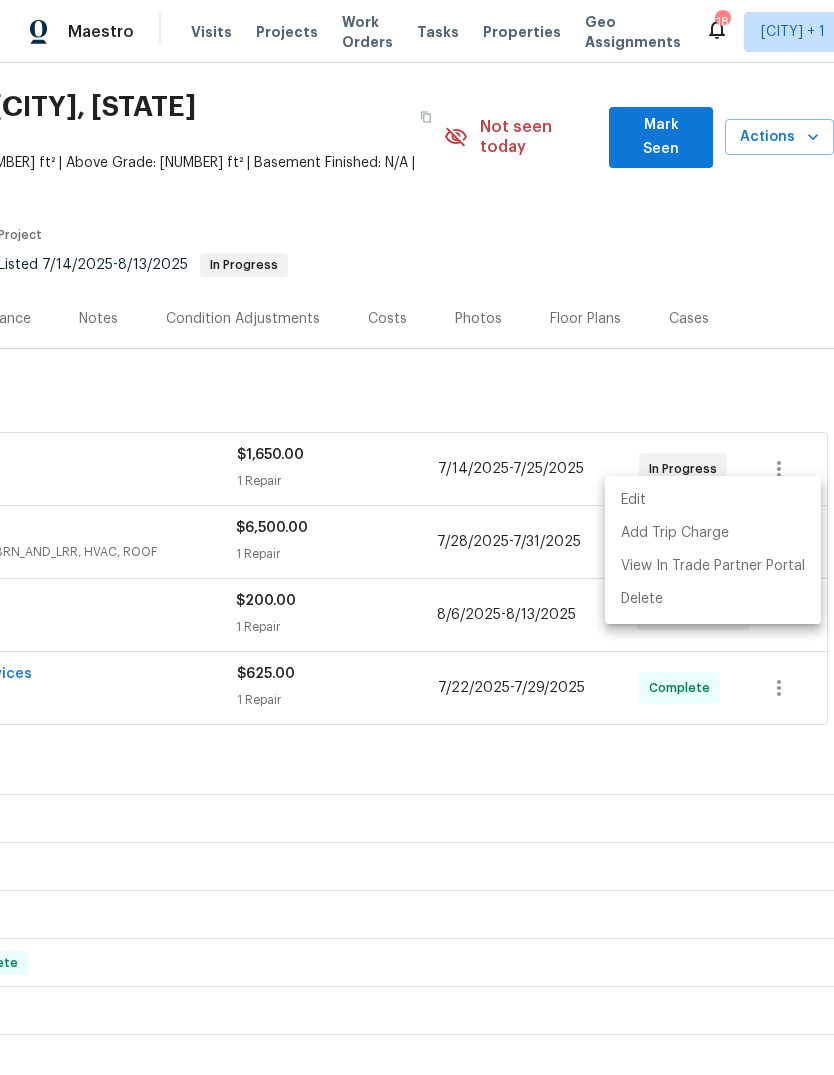 click at bounding box center (417, 537) 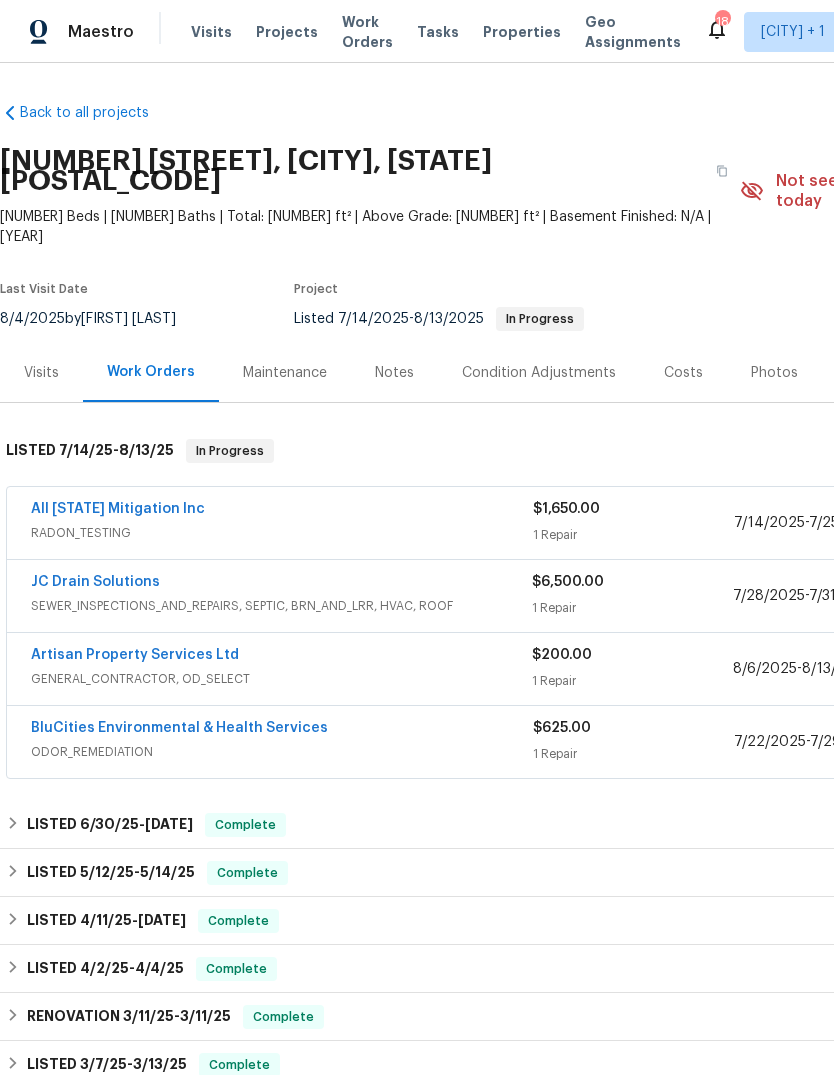 scroll, scrollTop: 0, scrollLeft: 0, axis: both 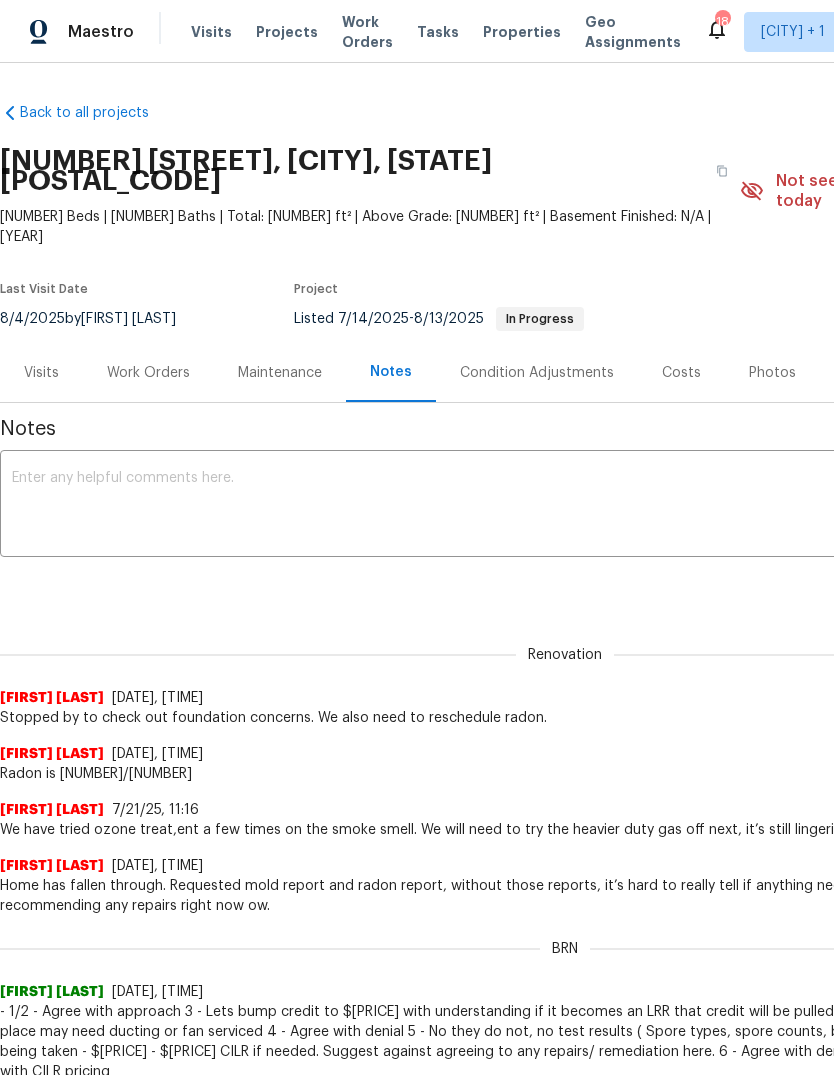 click at bounding box center (565, 506) 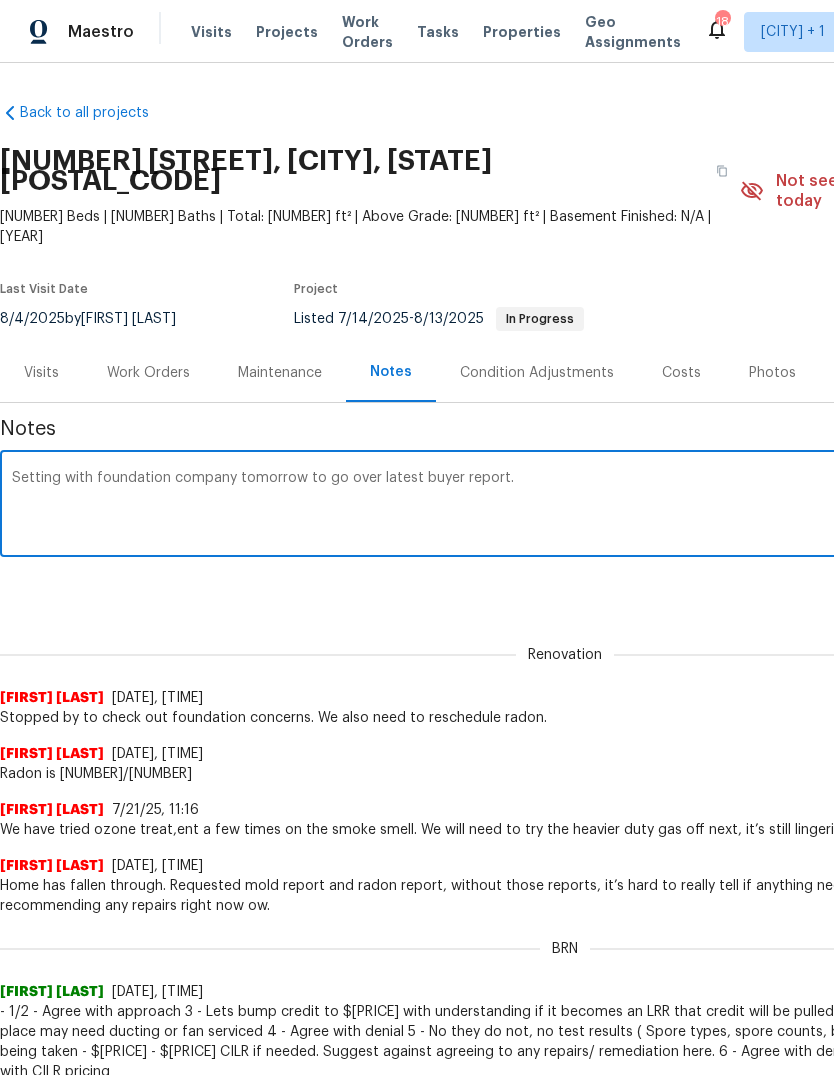 scroll, scrollTop: 0, scrollLeft: 0, axis: both 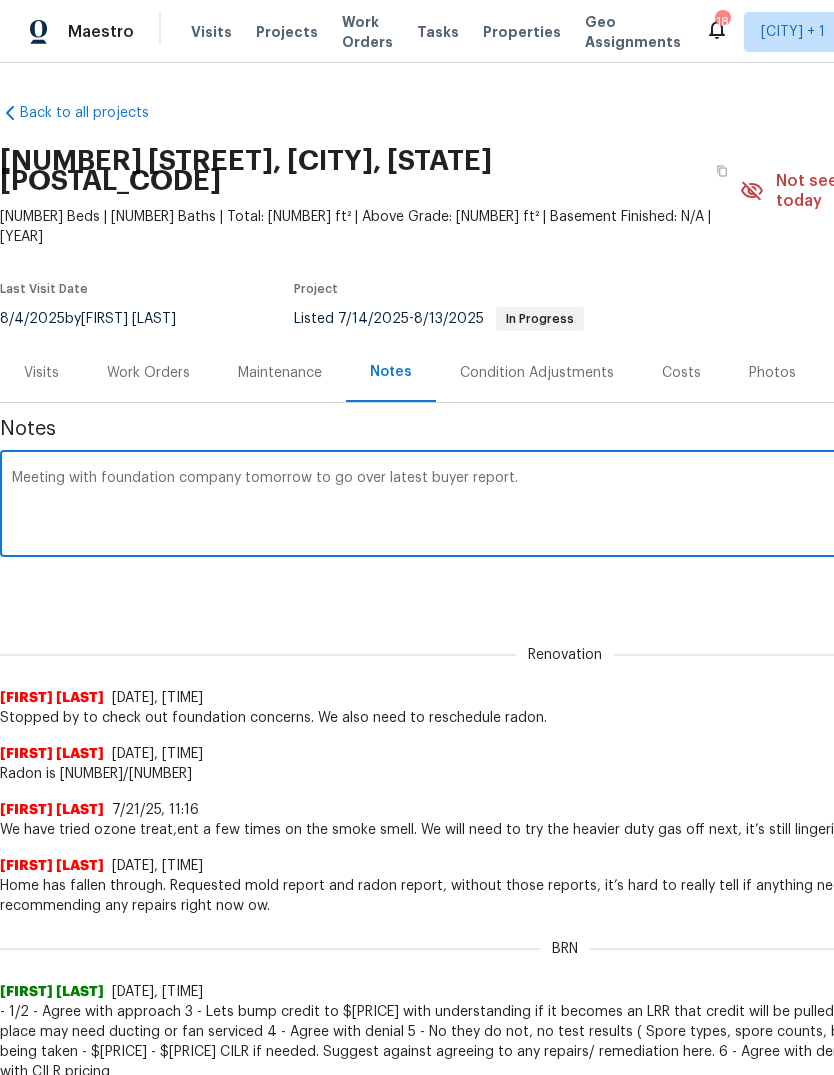 click on "Meeting with foundation company tomorrow to go over latest buyer report." at bounding box center [565, 506] 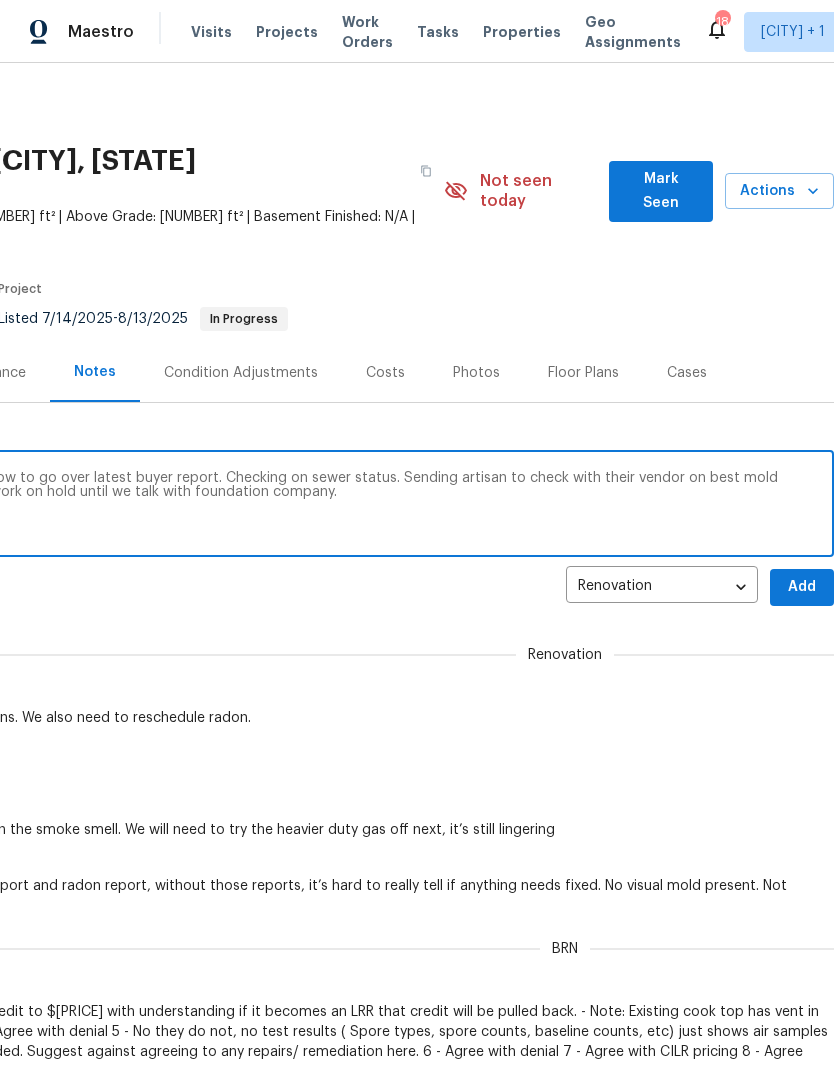 scroll, scrollTop: 0, scrollLeft: 296, axis: horizontal 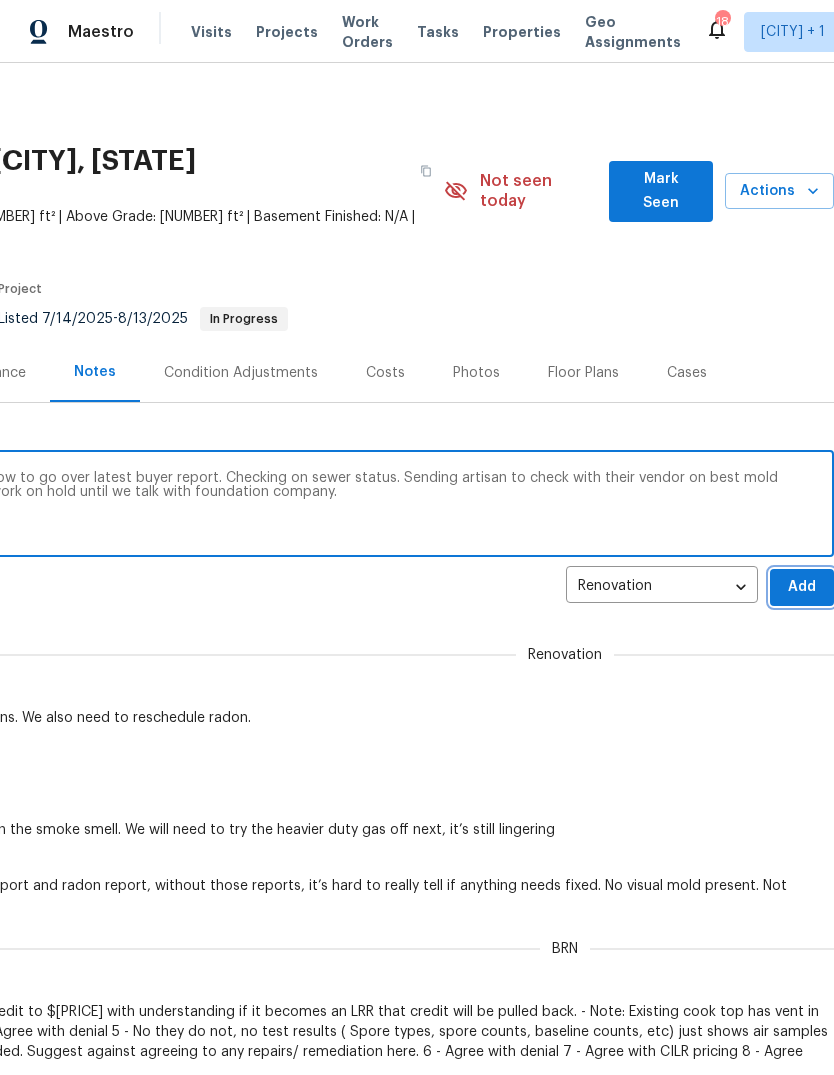 click on "Add" at bounding box center (802, 587) 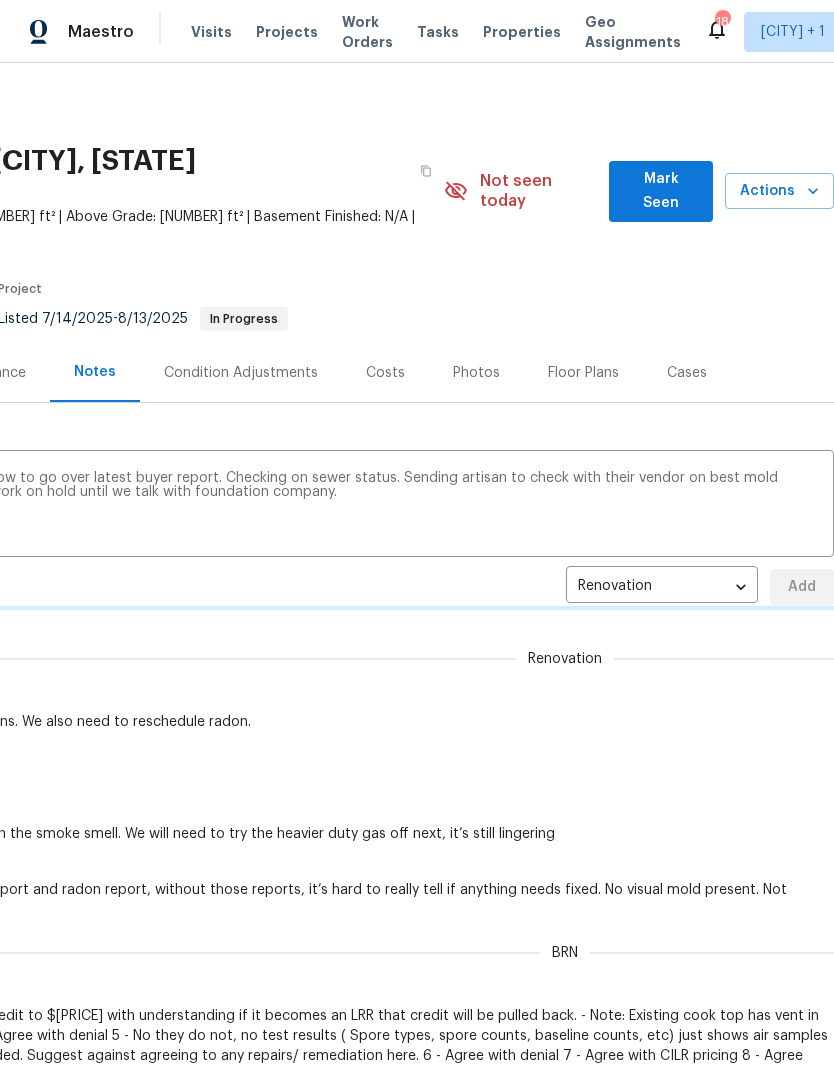 type 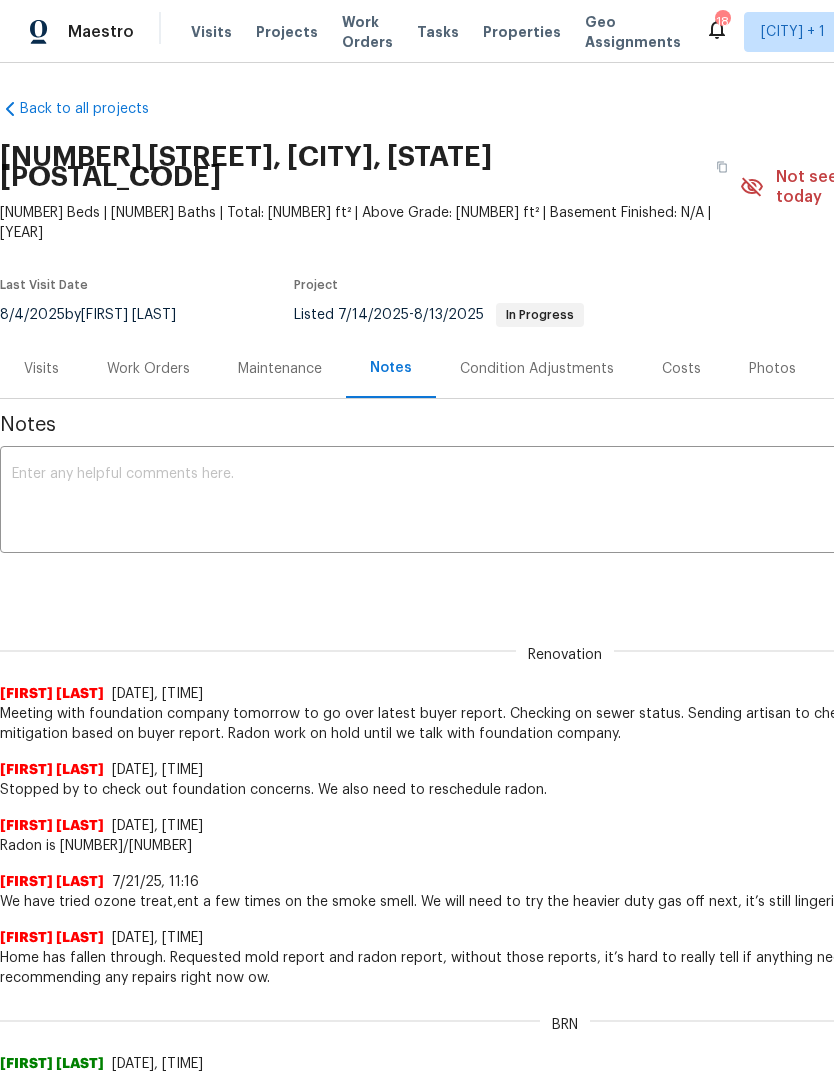 scroll, scrollTop: 4, scrollLeft: 0, axis: vertical 